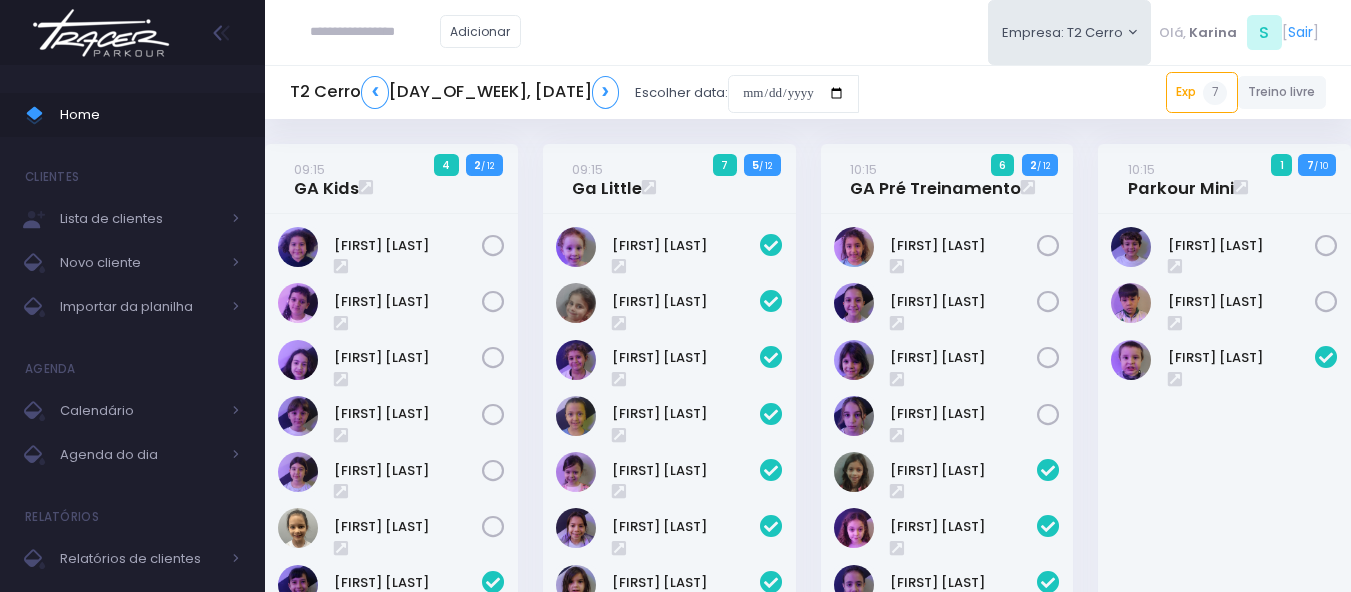 scroll, scrollTop: 884, scrollLeft: 0, axis: vertical 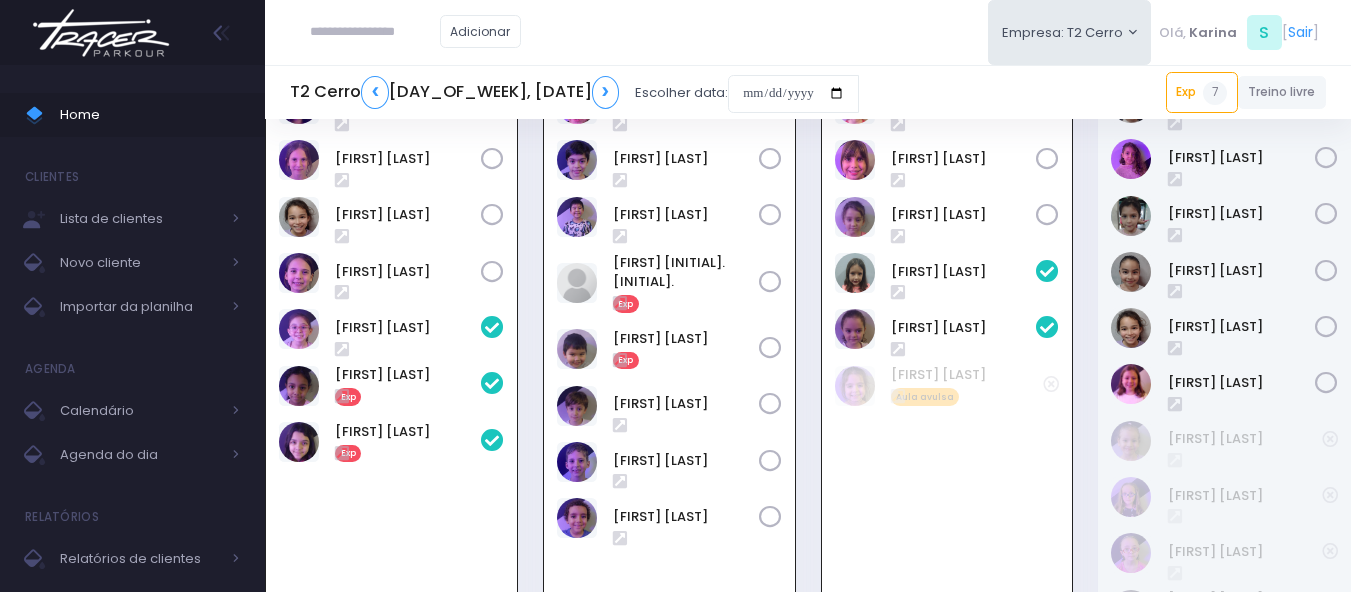 click on "Brenda Yume" at bounding box center (391, 364) 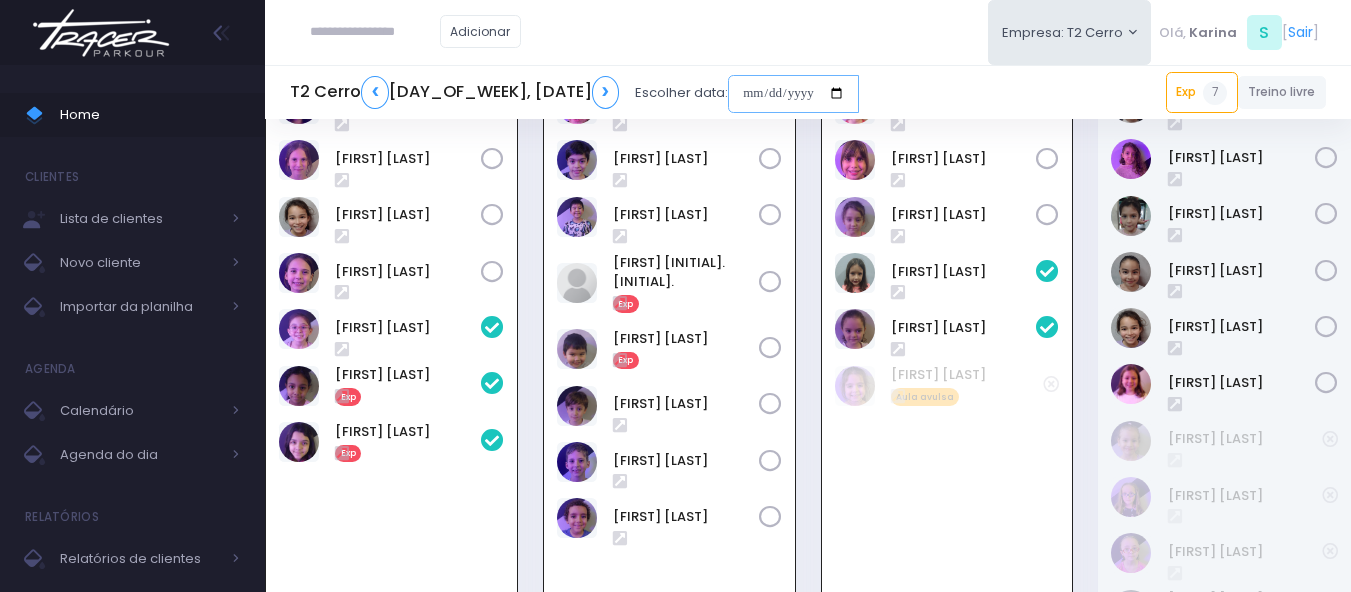click at bounding box center [793, 94] 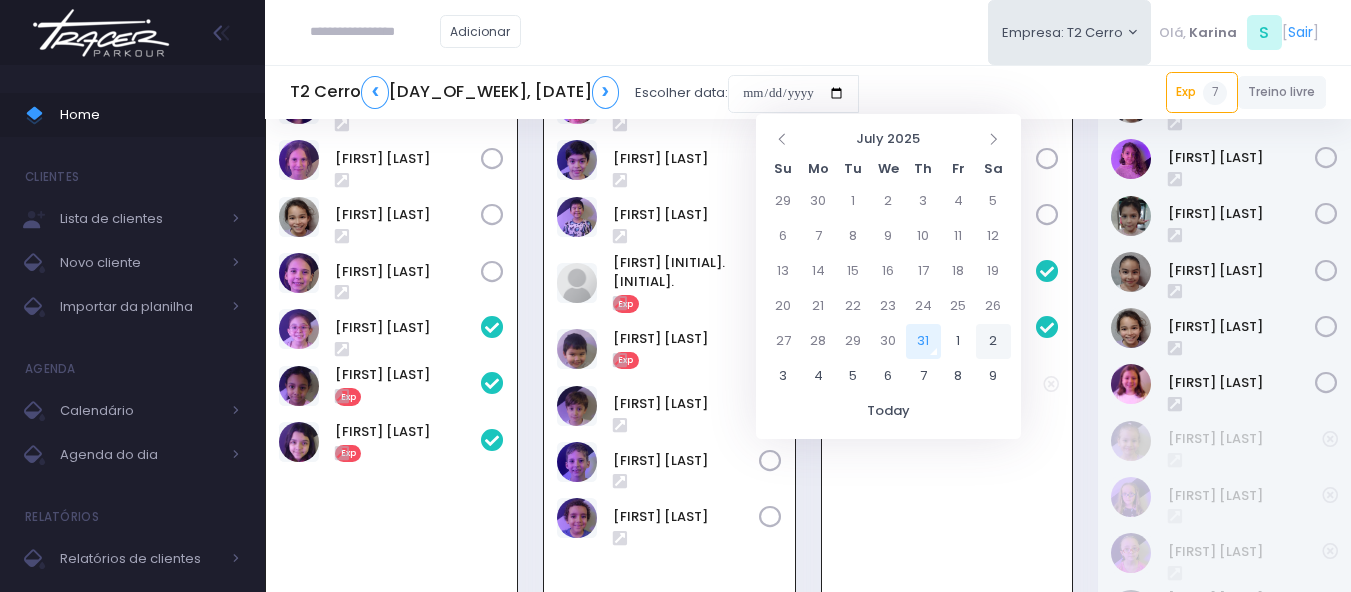 click on "2" at bounding box center (993, 341) 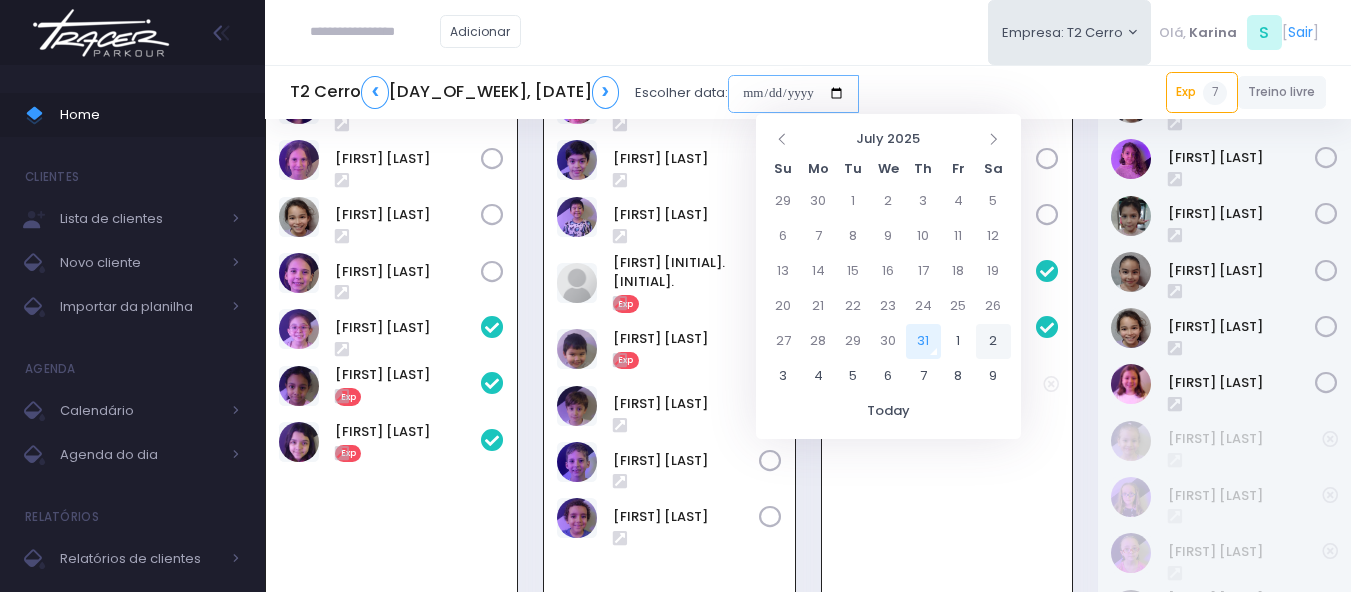 type on "**********" 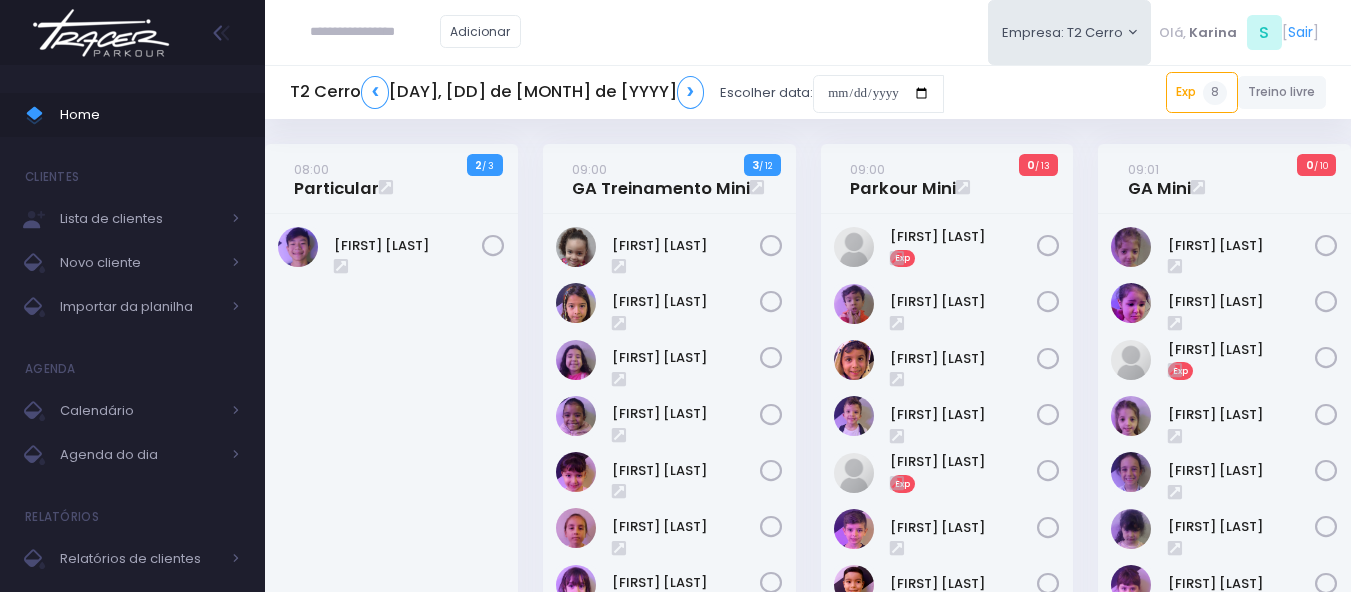 scroll, scrollTop: 0, scrollLeft: 0, axis: both 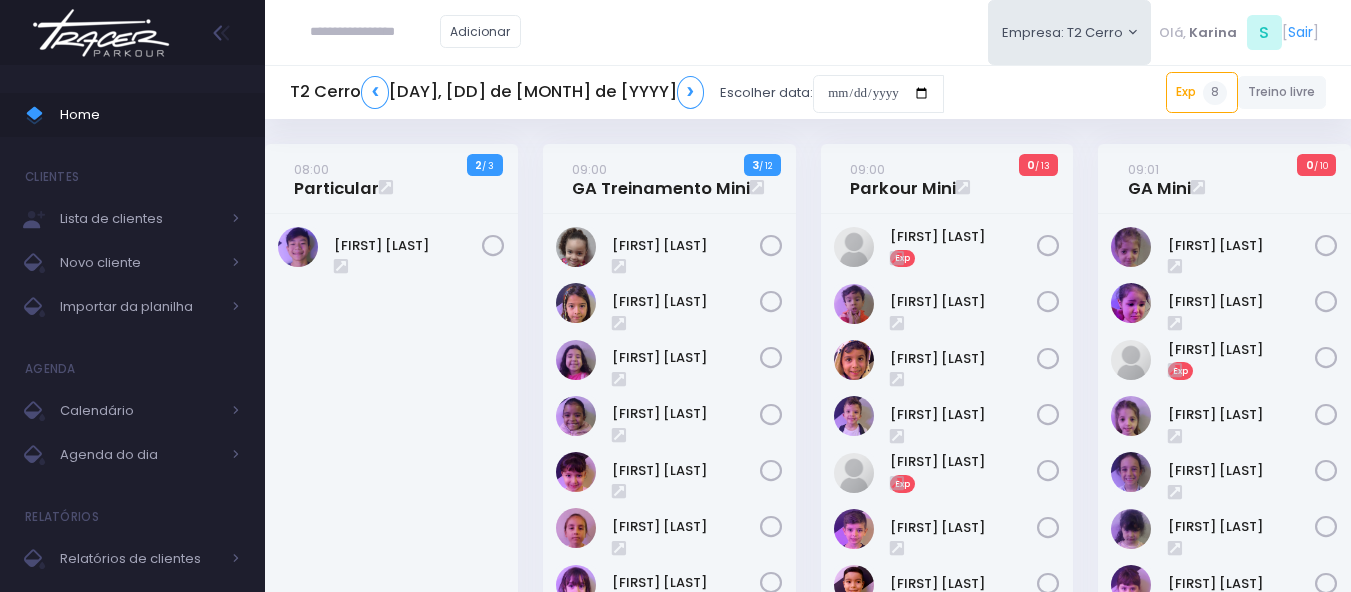click on "Albert Hong" at bounding box center (391, 621) 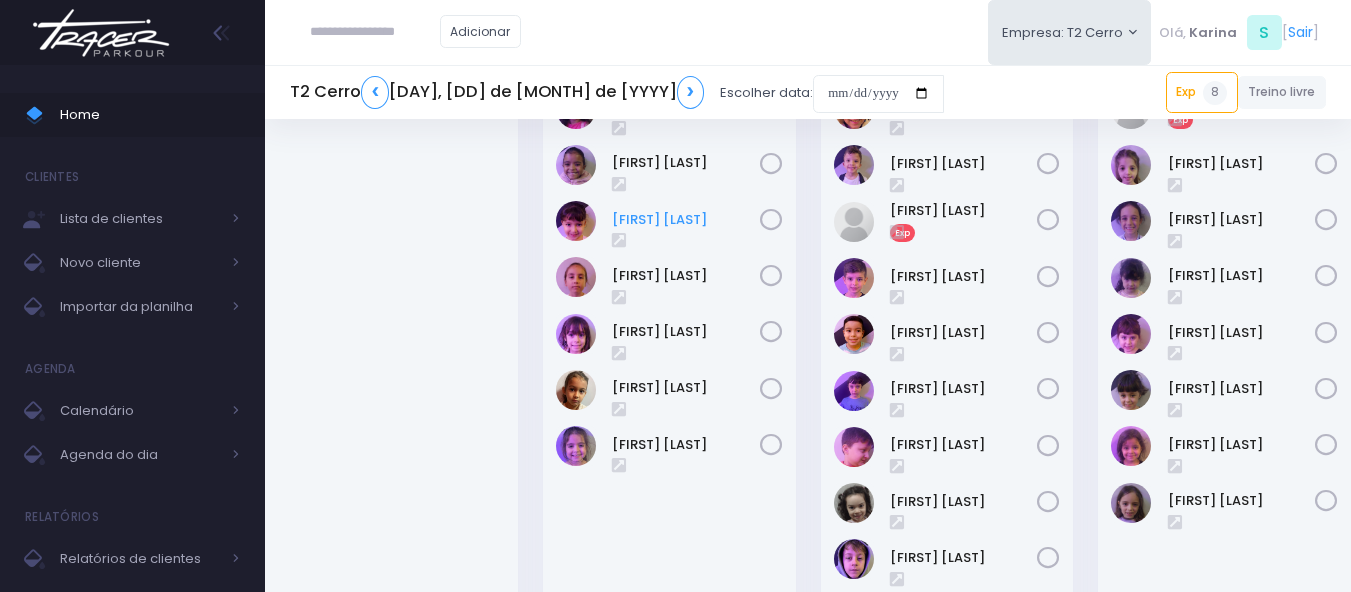 scroll, scrollTop: 300, scrollLeft: 0, axis: vertical 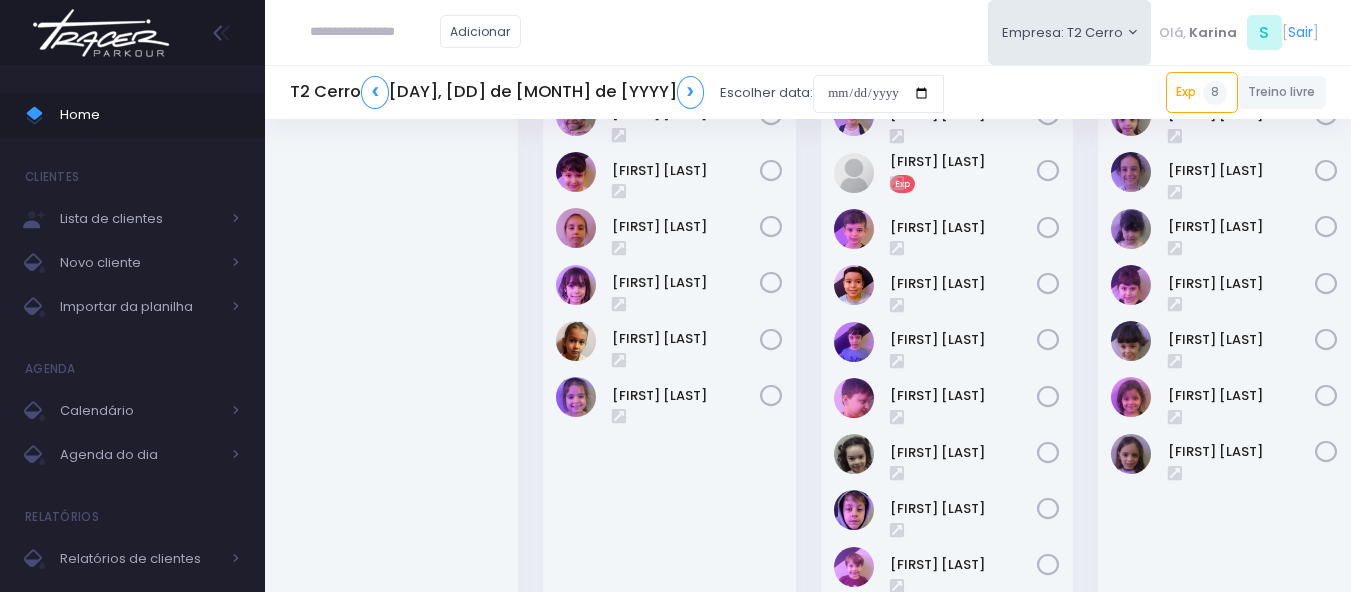 click on "Adicionar
Empresa: T2 Cerro
T1 Faria T2 Cerro T3 Santana T4 Pompeia" at bounding box center [808, 32] 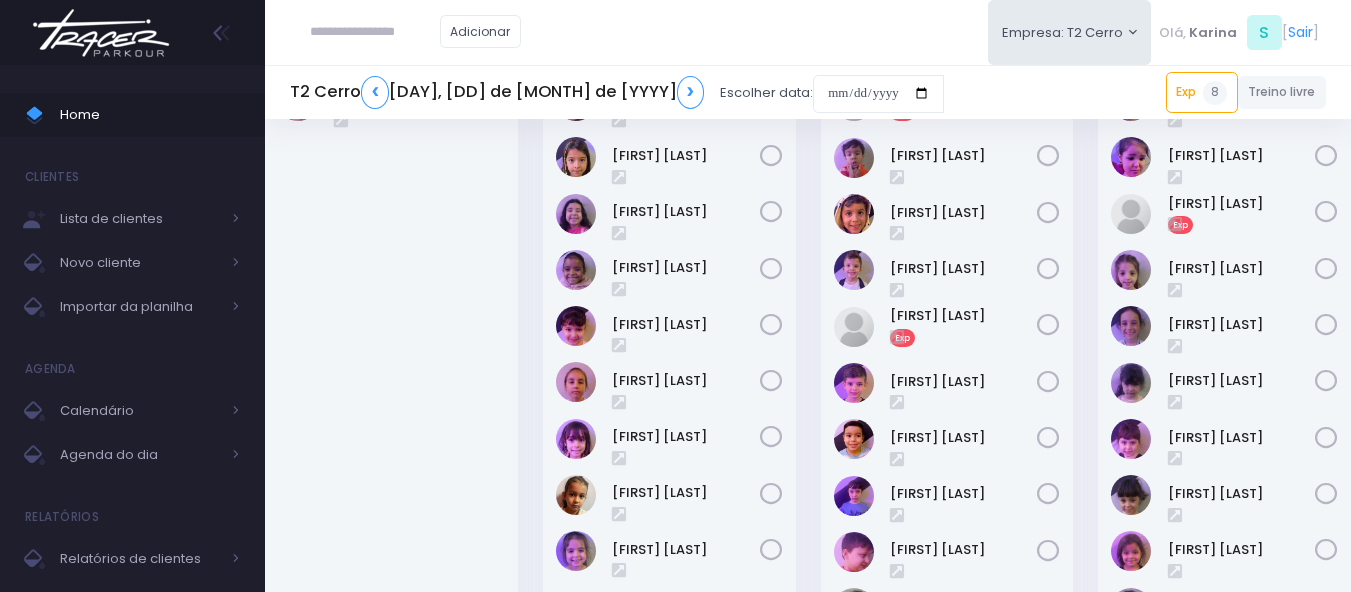 scroll, scrollTop: 100, scrollLeft: 0, axis: vertical 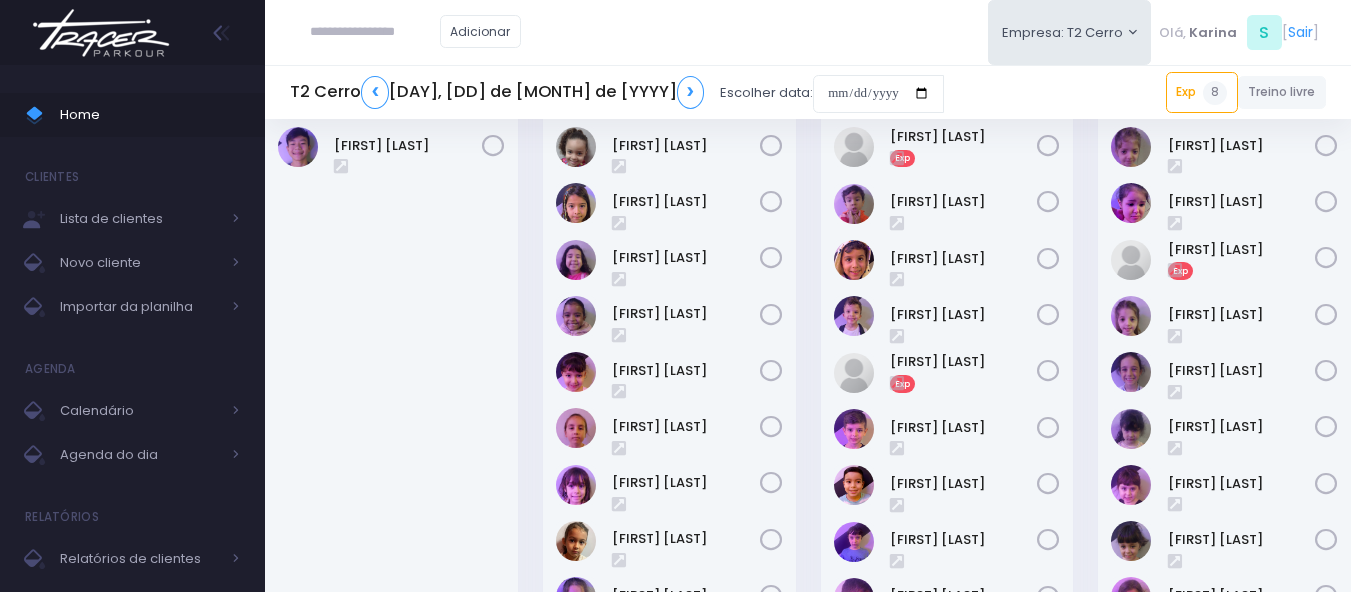 click at bounding box center (375, 32) 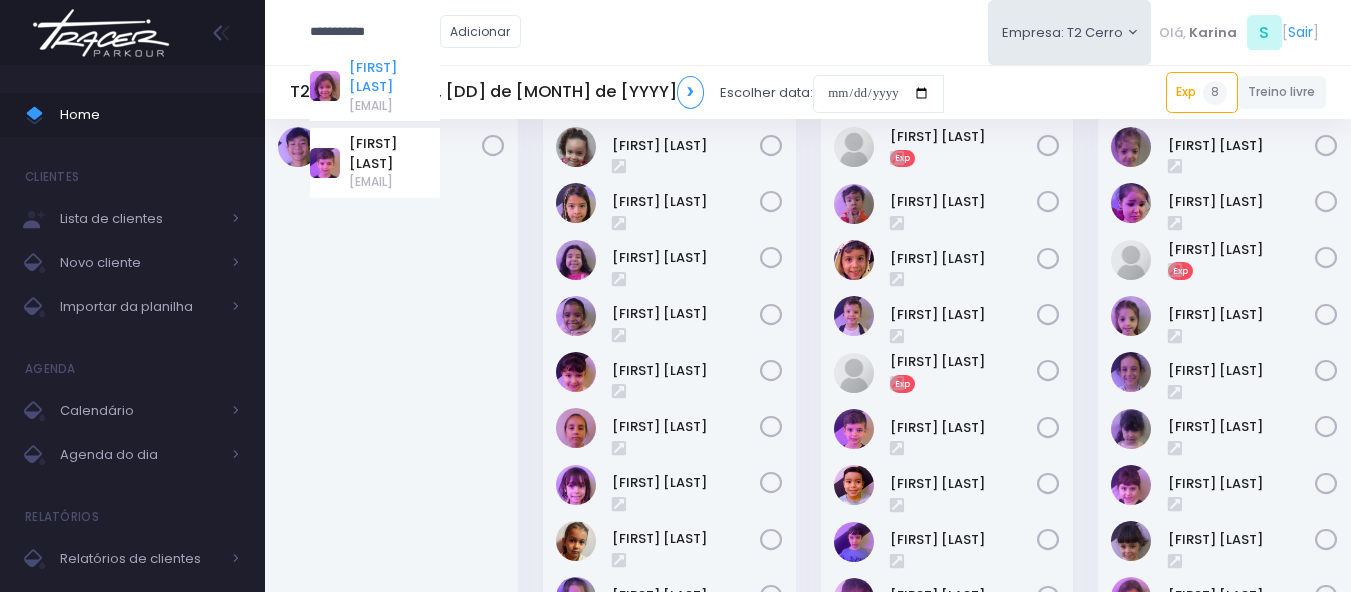 click on "[FIRST] [LAST]" at bounding box center [394, 77] 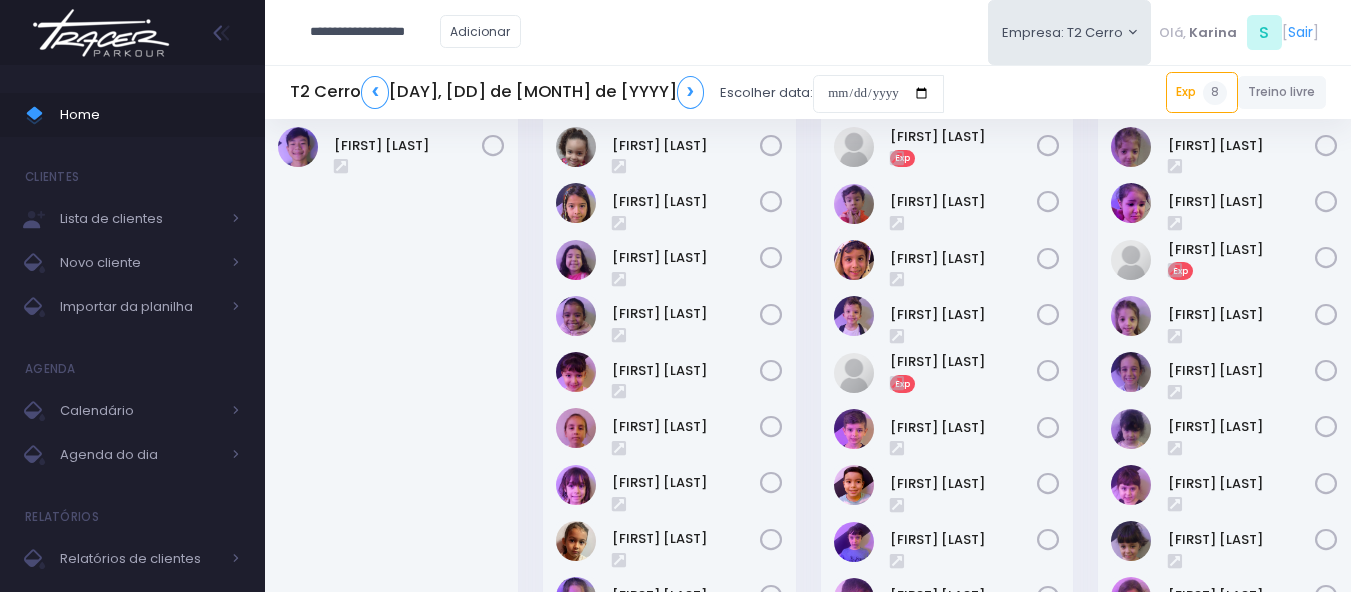 scroll, scrollTop: 0, scrollLeft: 0, axis: both 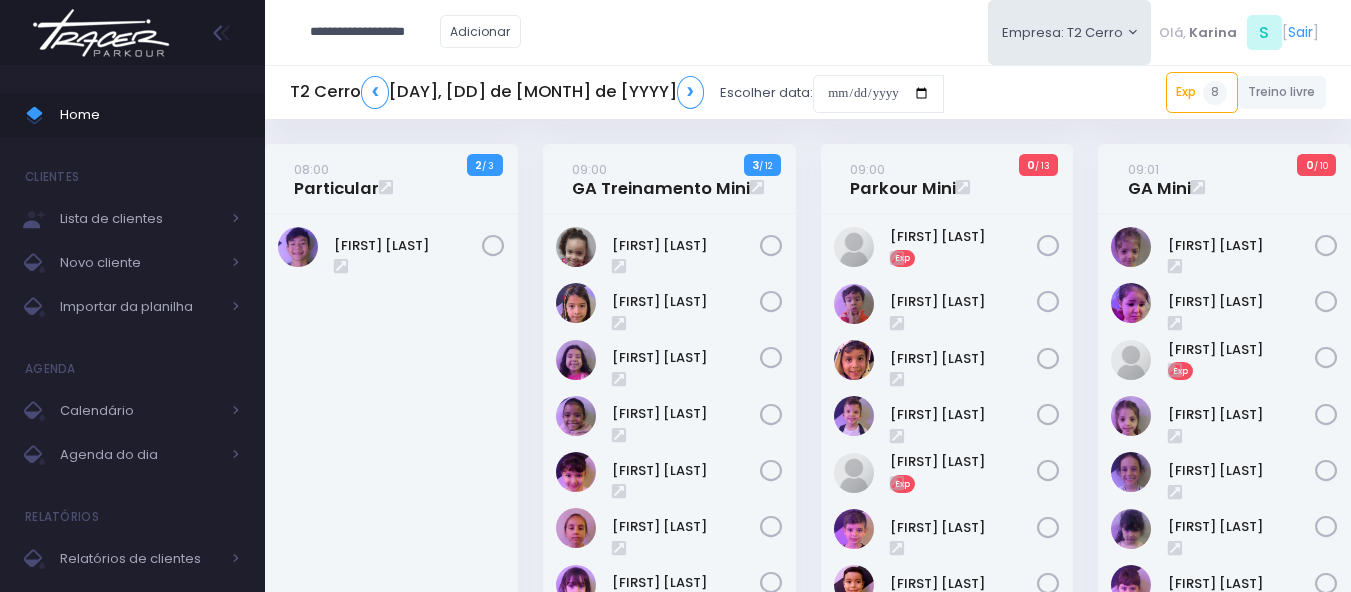 type on "**********" 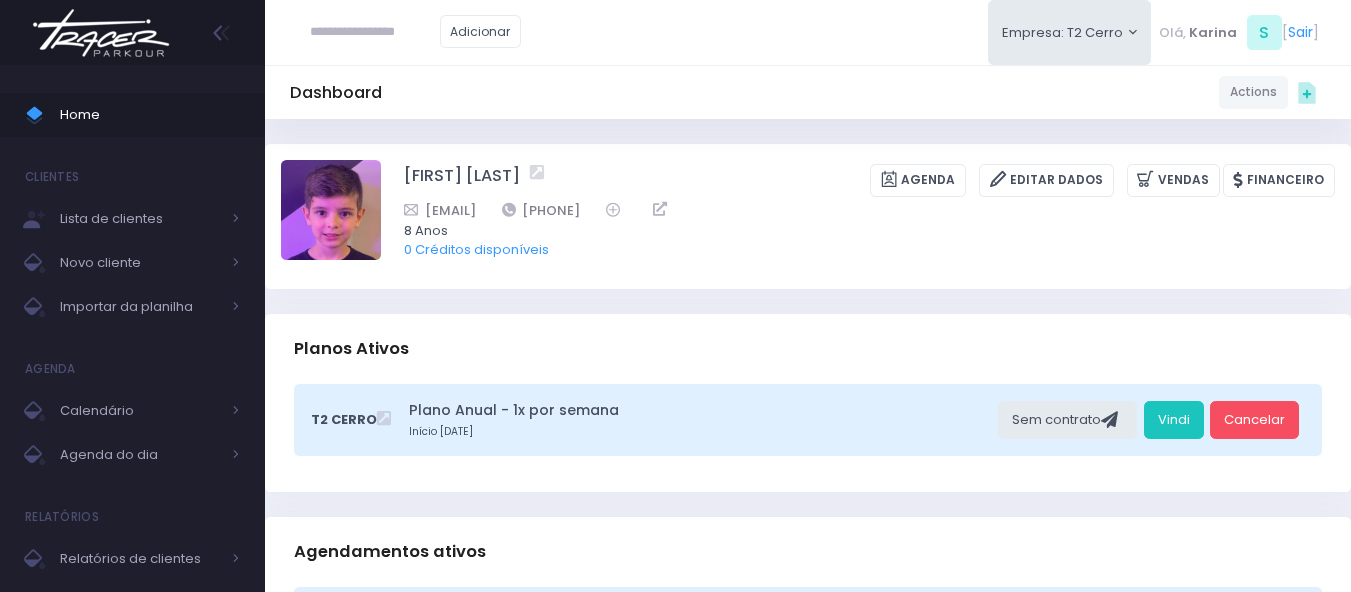 scroll, scrollTop: 0, scrollLeft: 0, axis: both 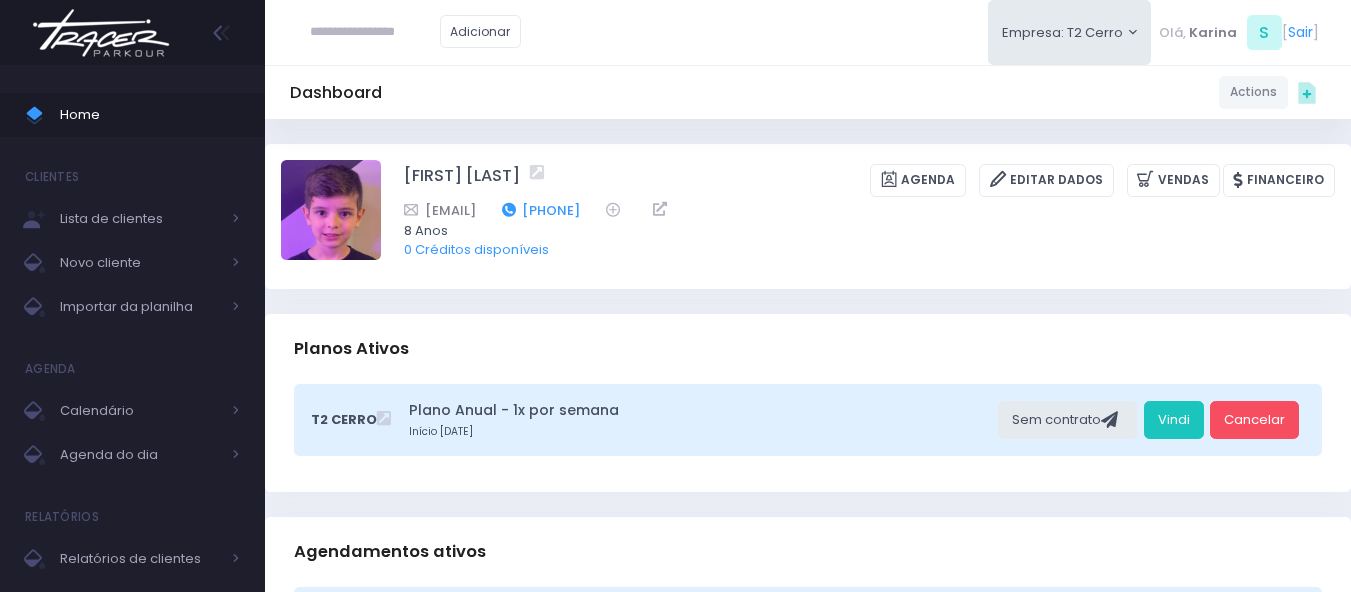 drag, startPoint x: 718, startPoint y: 202, endPoint x: 661, endPoint y: 205, distance: 57.07889 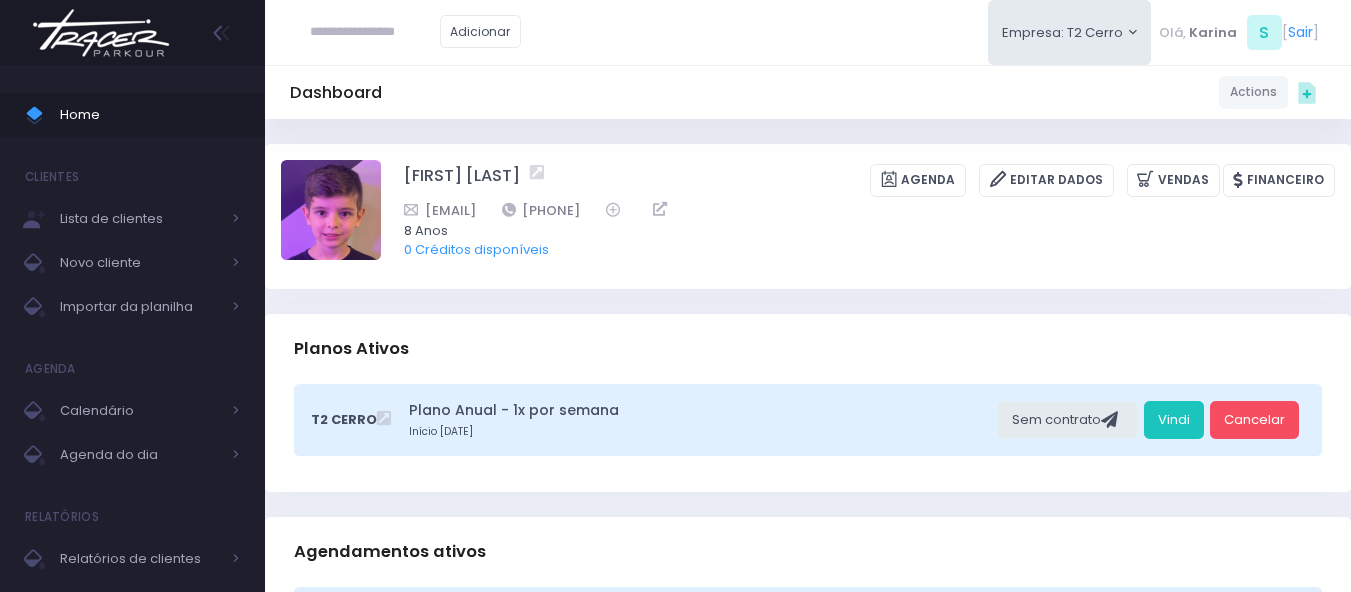 click on "Dashboard
Actions
Choose Label:
Customer
Partner
Suplier
Member
Staff
Add new" at bounding box center (808, 92) 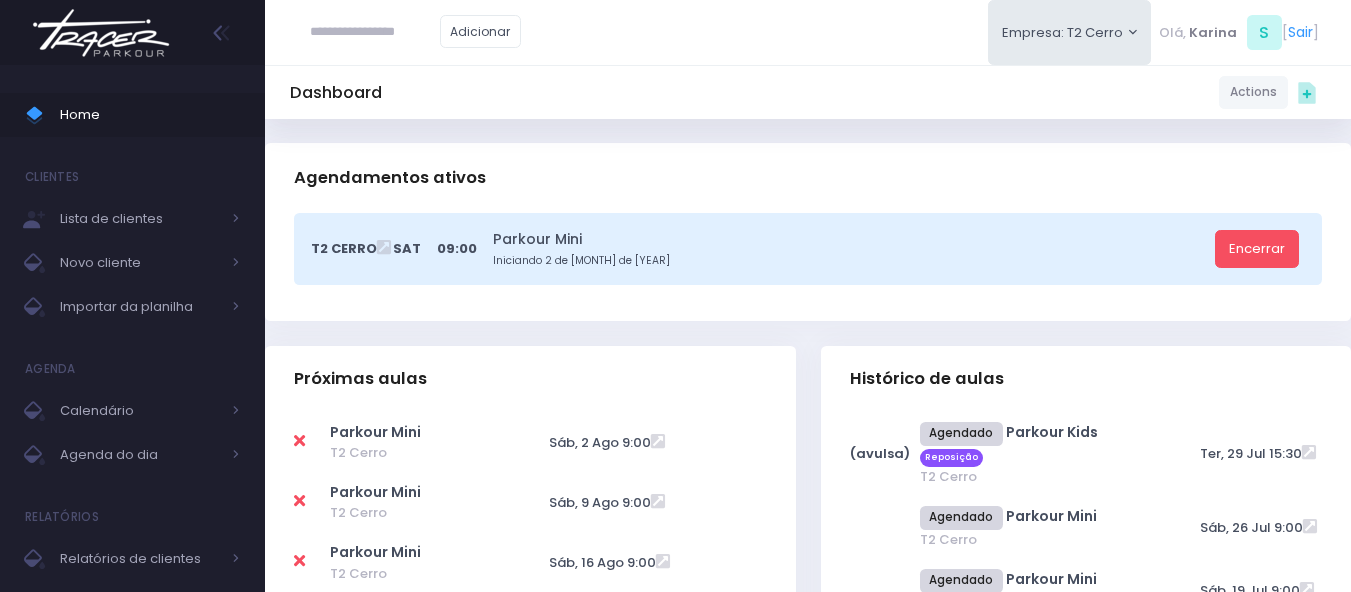 scroll, scrollTop: 400, scrollLeft: 0, axis: vertical 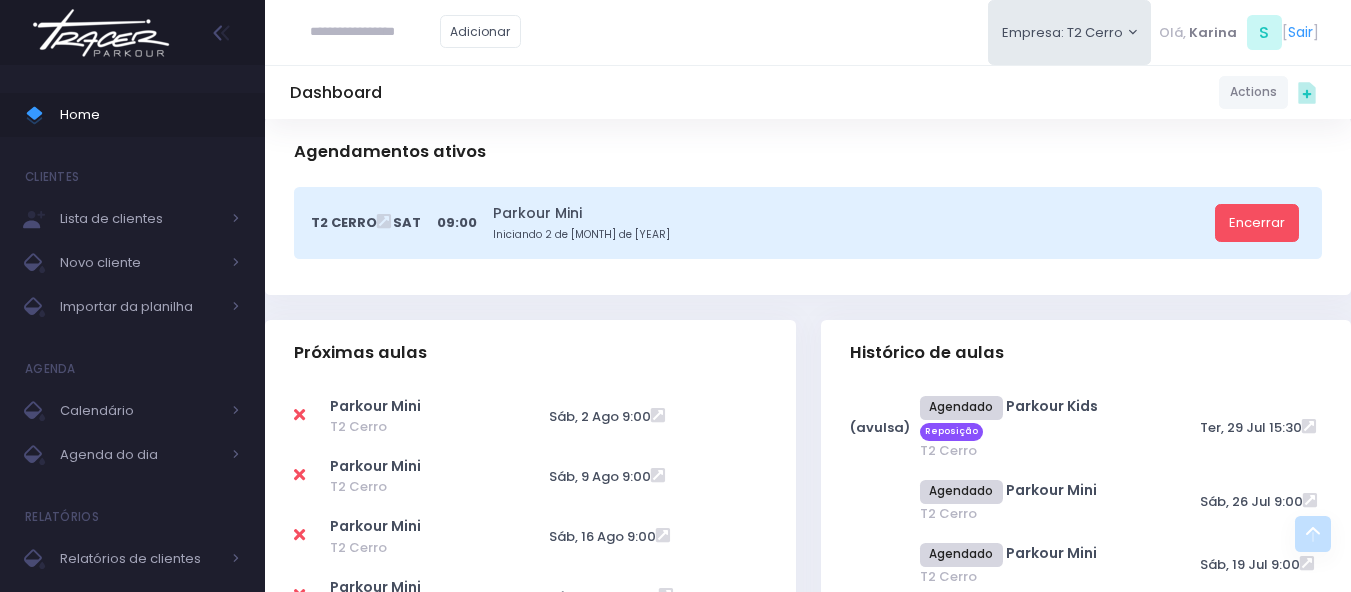 click at bounding box center [299, 415] 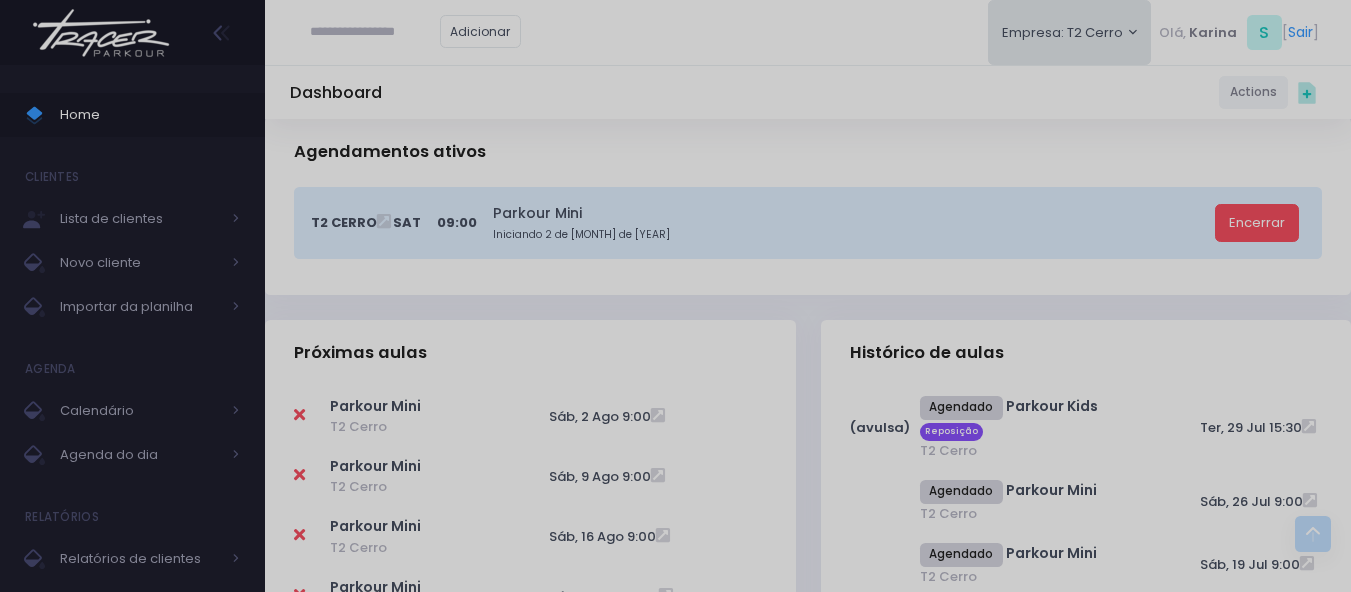 scroll, scrollTop: 0, scrollLeft: 0, axis: both 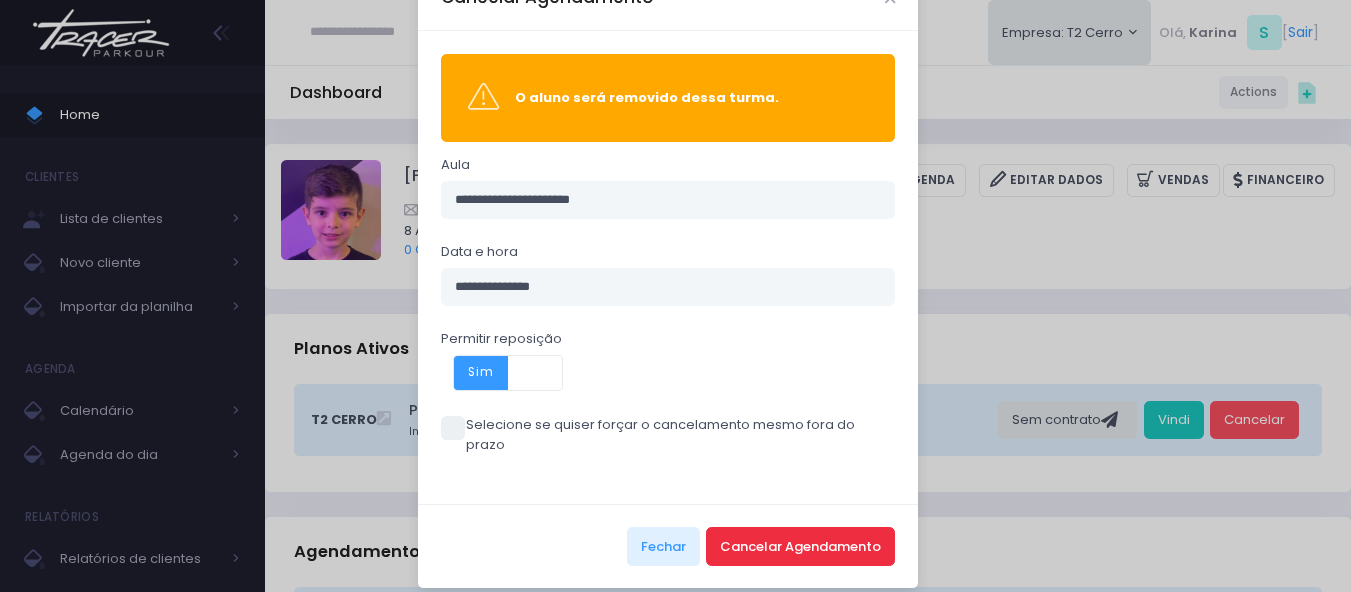 click on "Cancelar Agendamento" at bounding box center (800, 546) 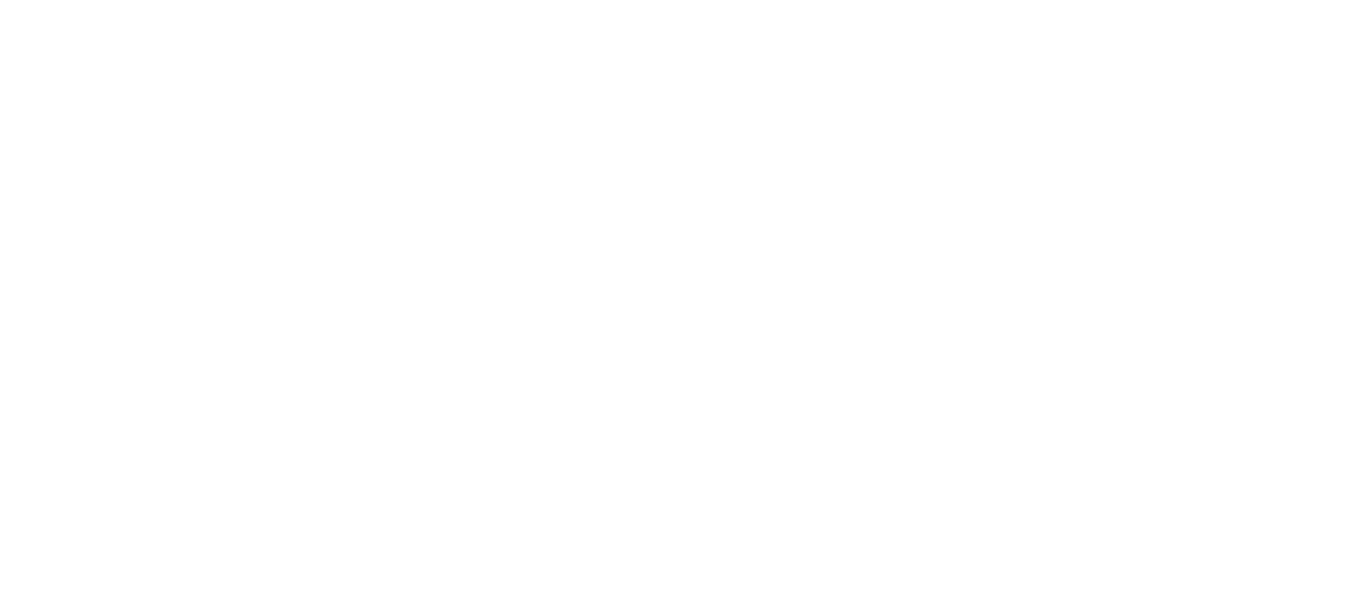 scroll, scrollTop: 0, scrollLeft: 0, axis: both 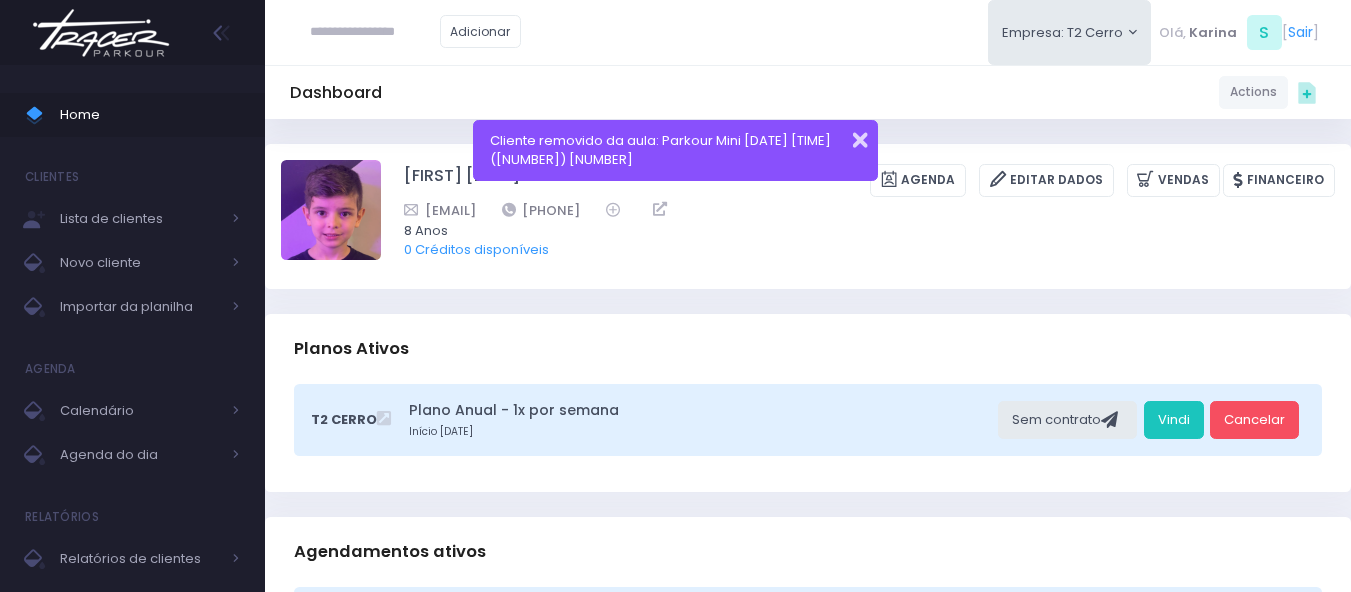 click at bounding box center (847, 137) 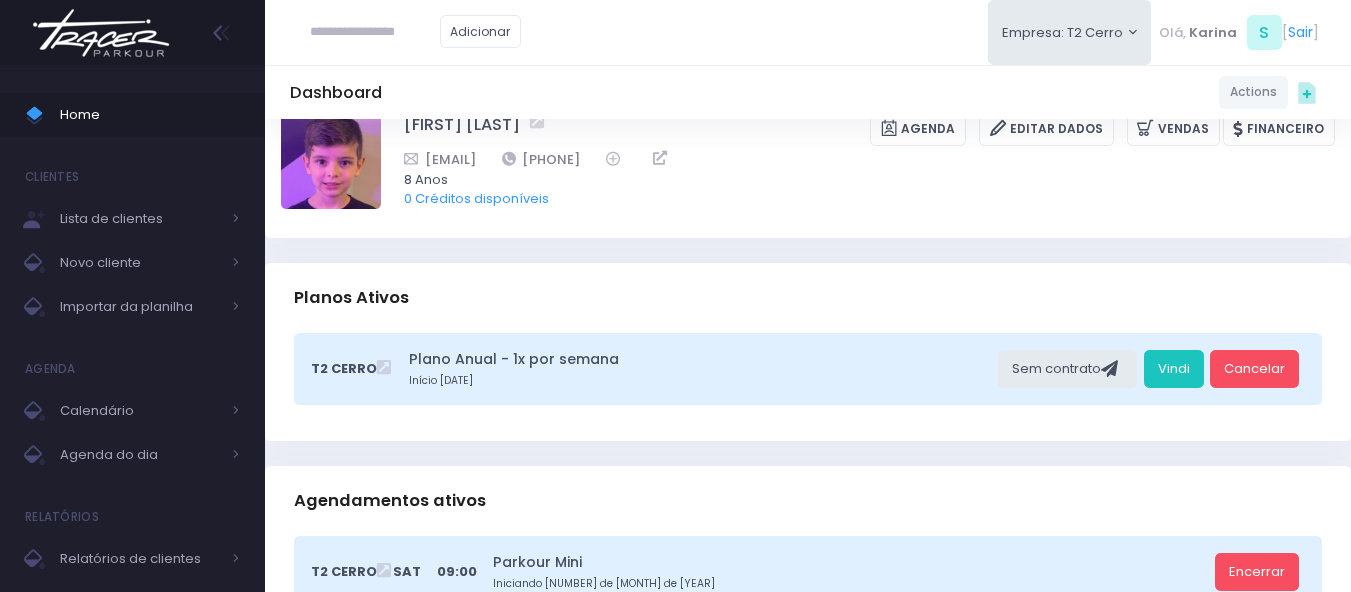 scroll, scrollTop: 0, scrollLeft: 0, axis: both 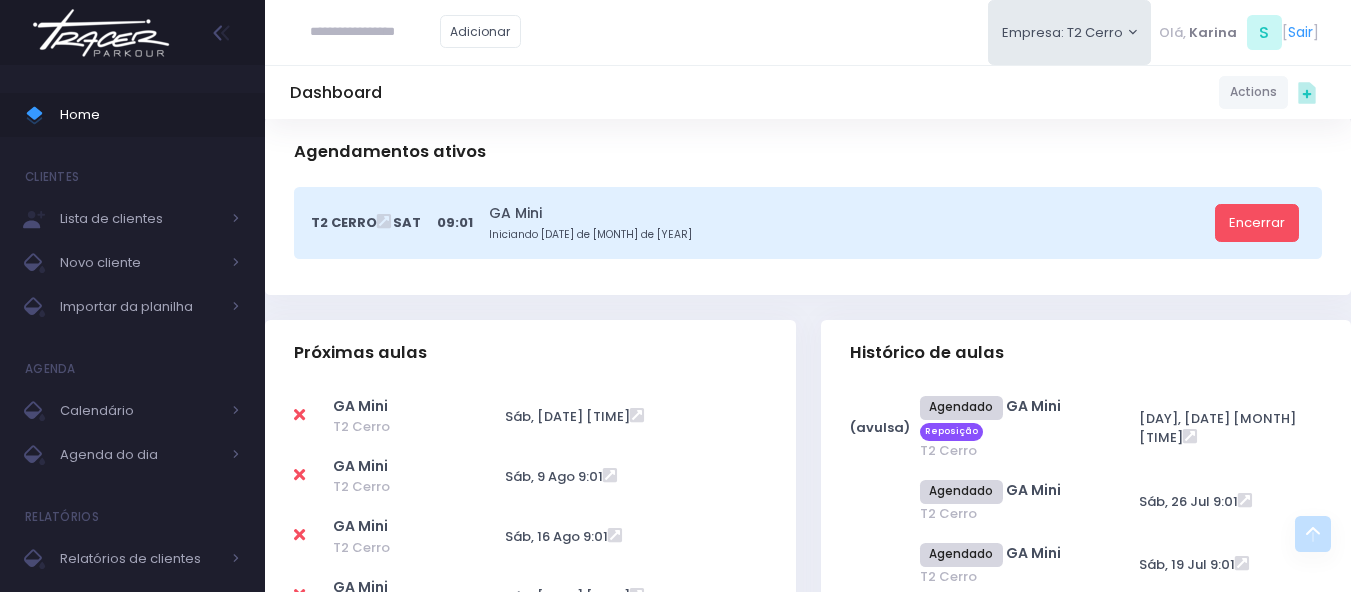 click at bounding box center (299, 415) 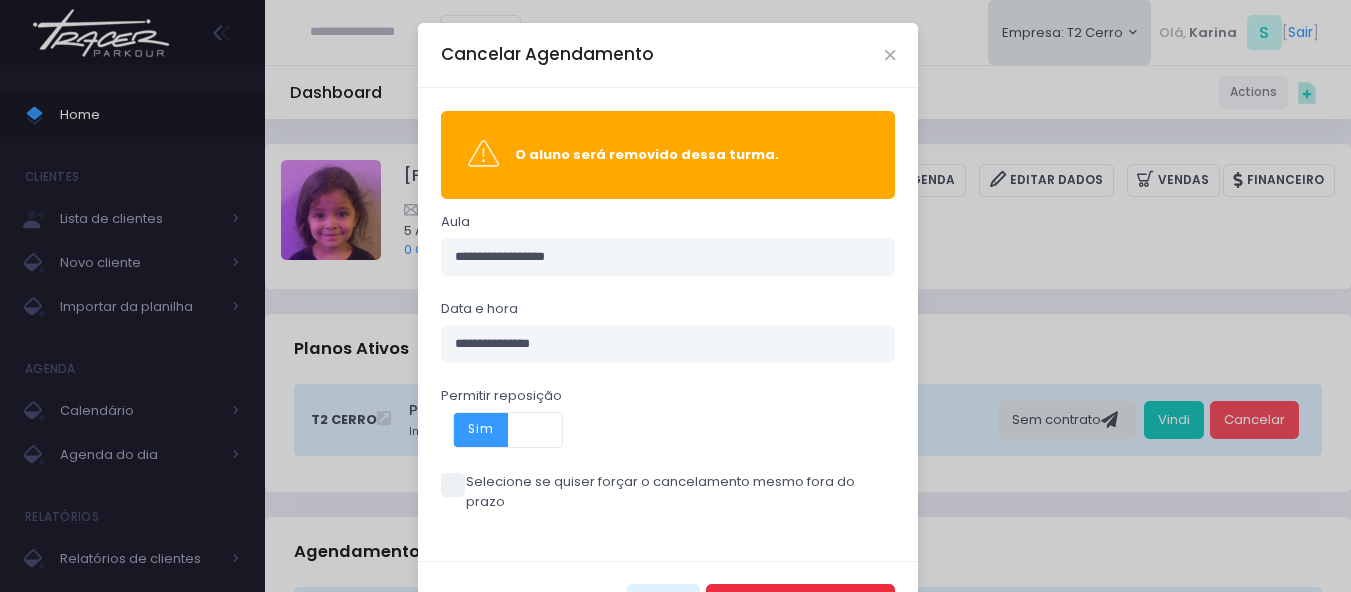click on "Cancelar Agendamento" at bounding box center [800, 603] 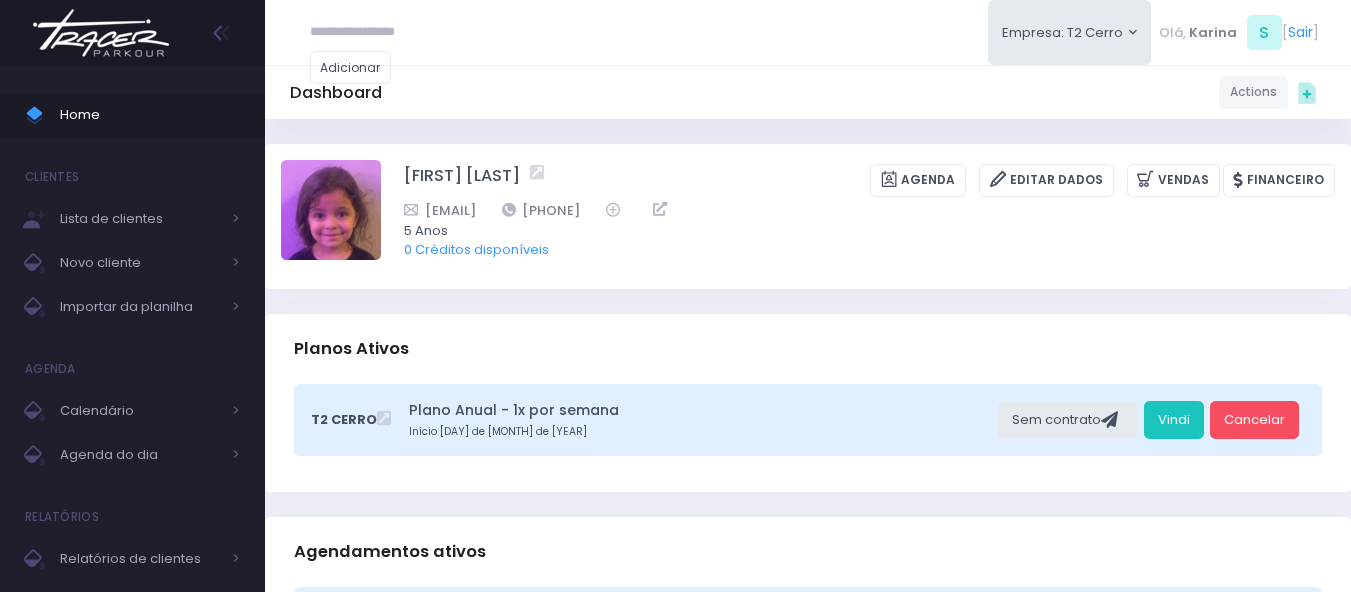scroll, scrollTop: 0, scrollLeft: 0, axis: both 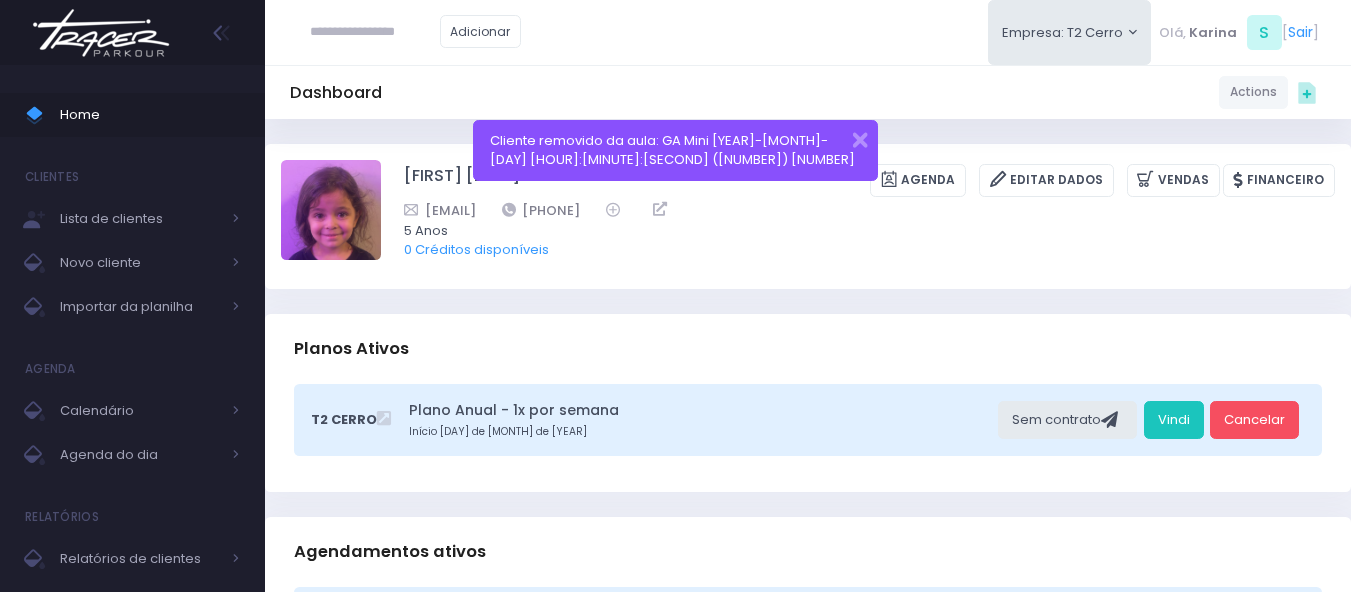 click at bounding box center (101, 33) 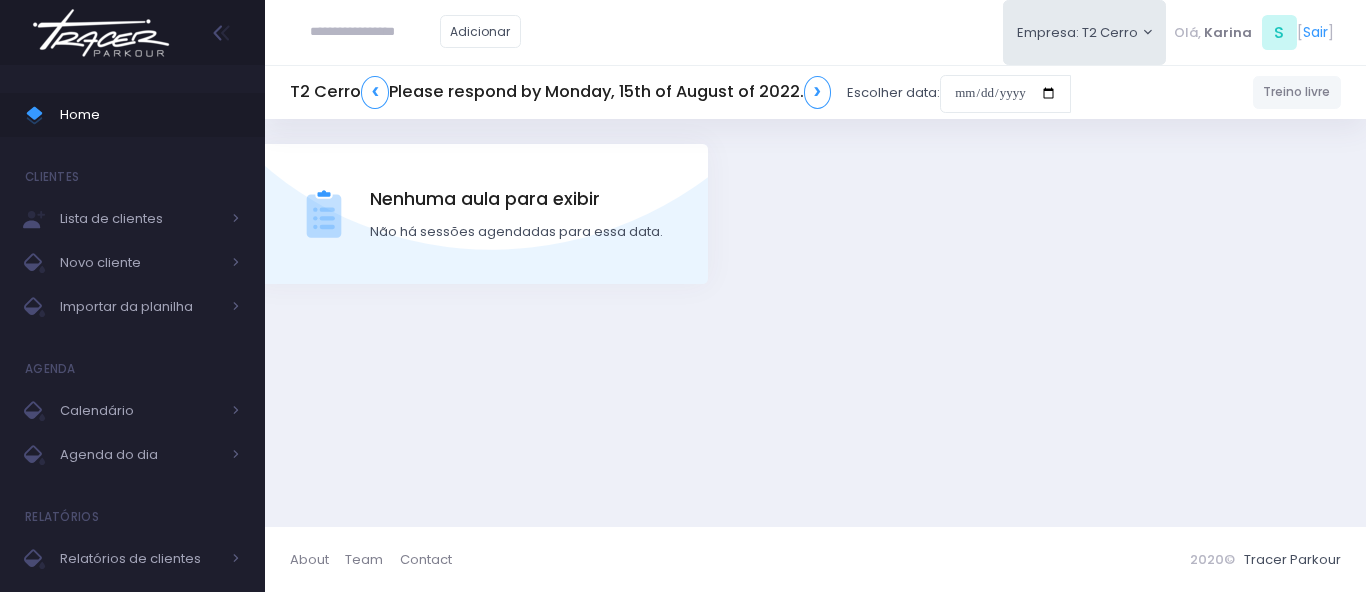 scroll, scrollTop: 0, scrollLeft: 0, axis: both 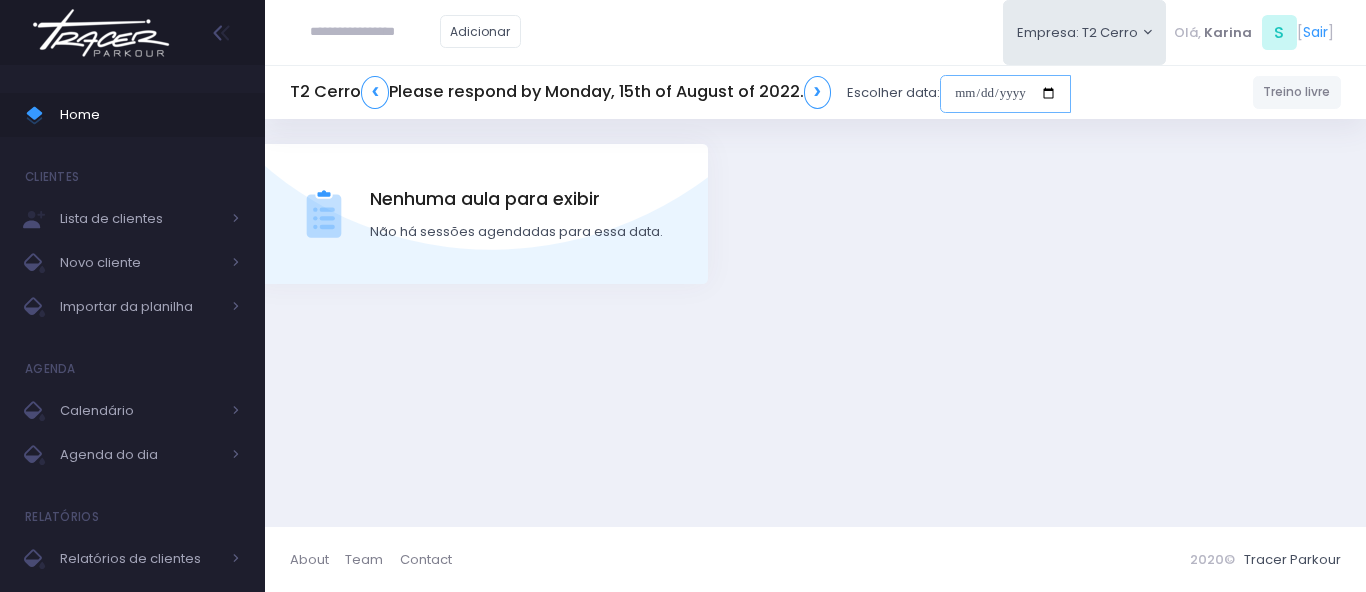 click at bounding box center [1005, 94] 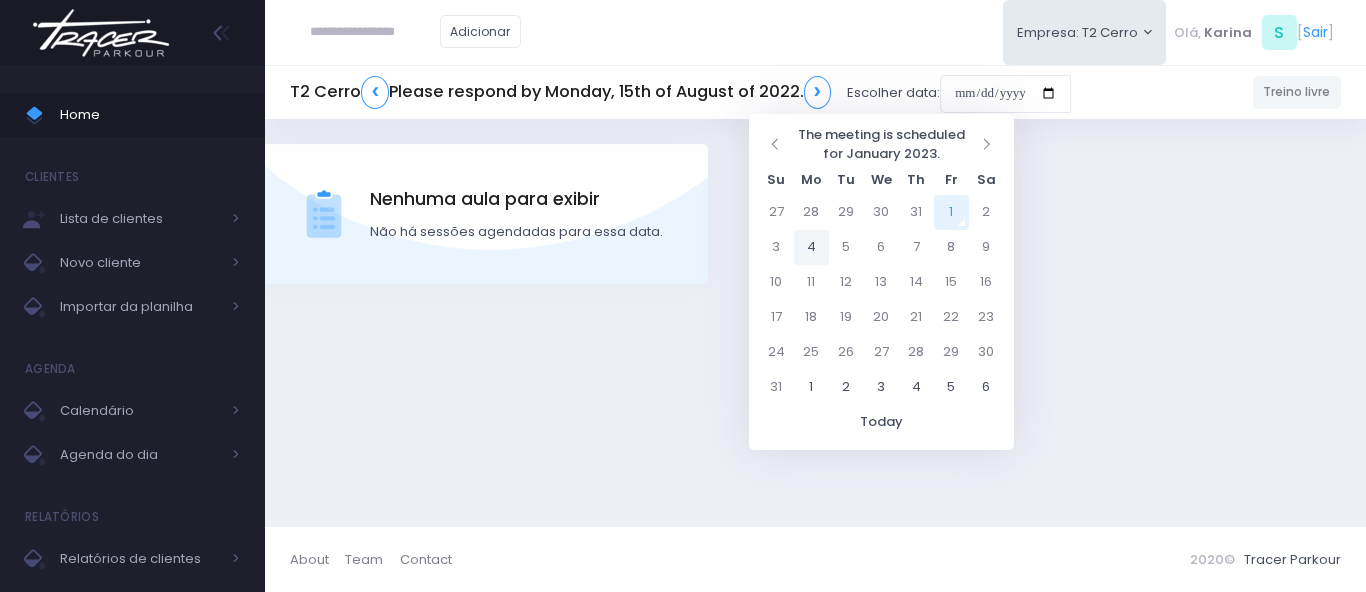 click on "4" at bounding box center [811, 247] 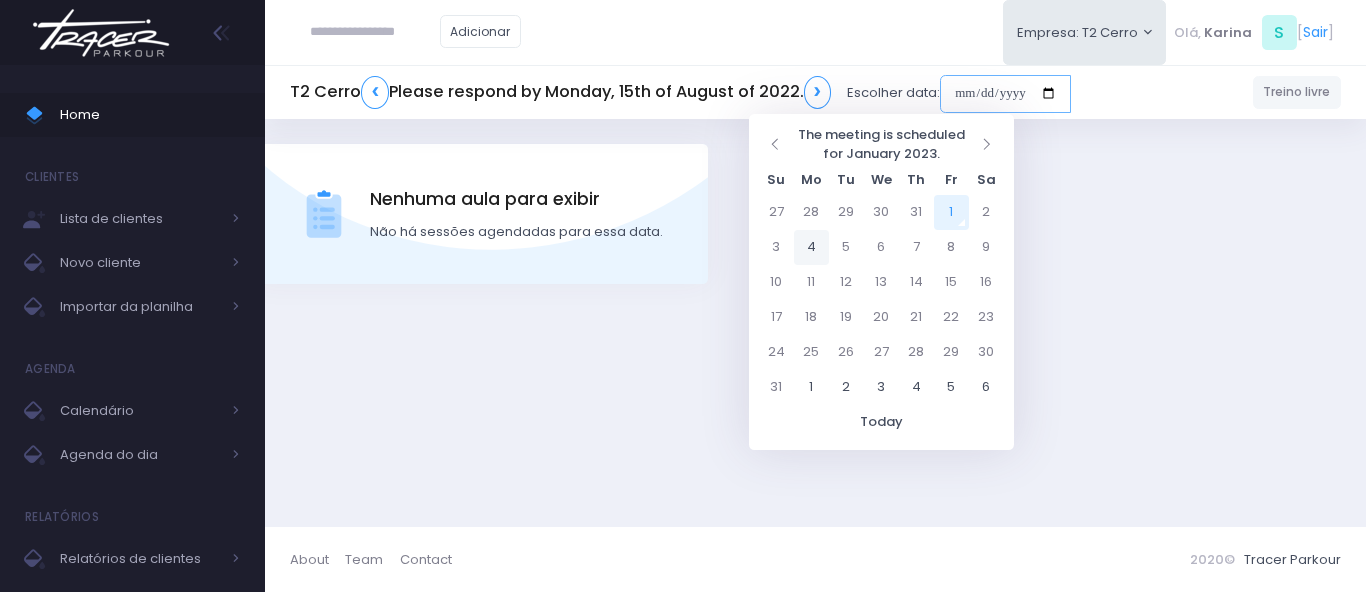 type on "**********" 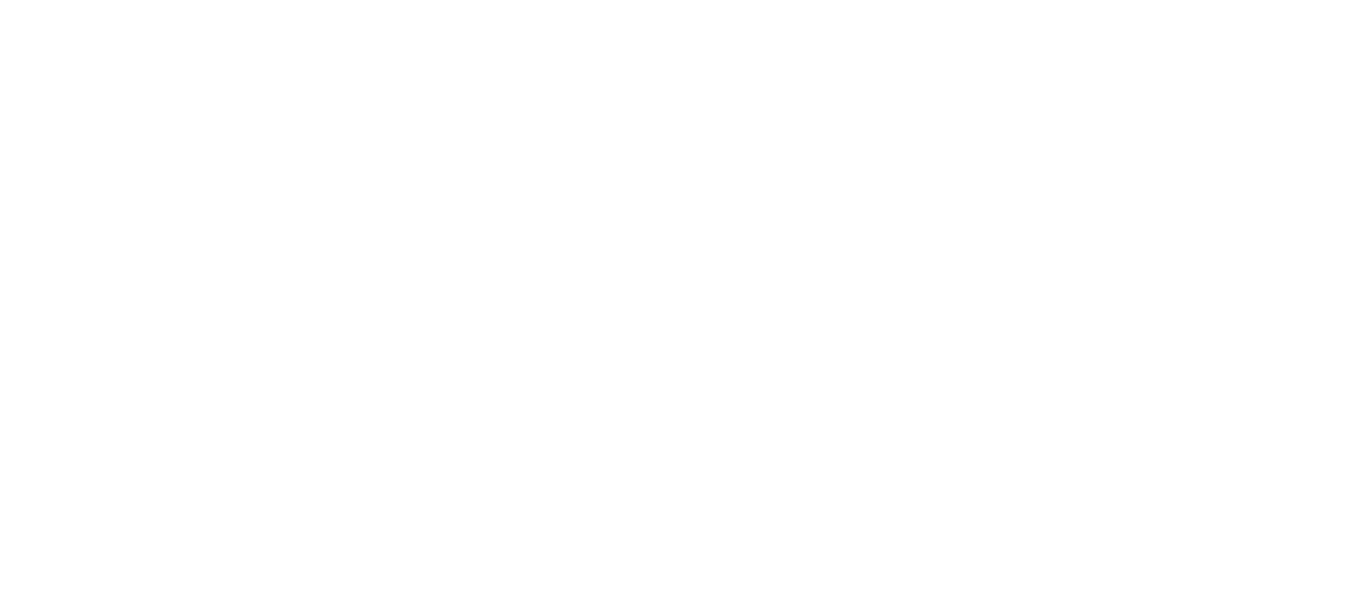 scroll, scrollTop: 0, scrollLeft: 0, axis: both 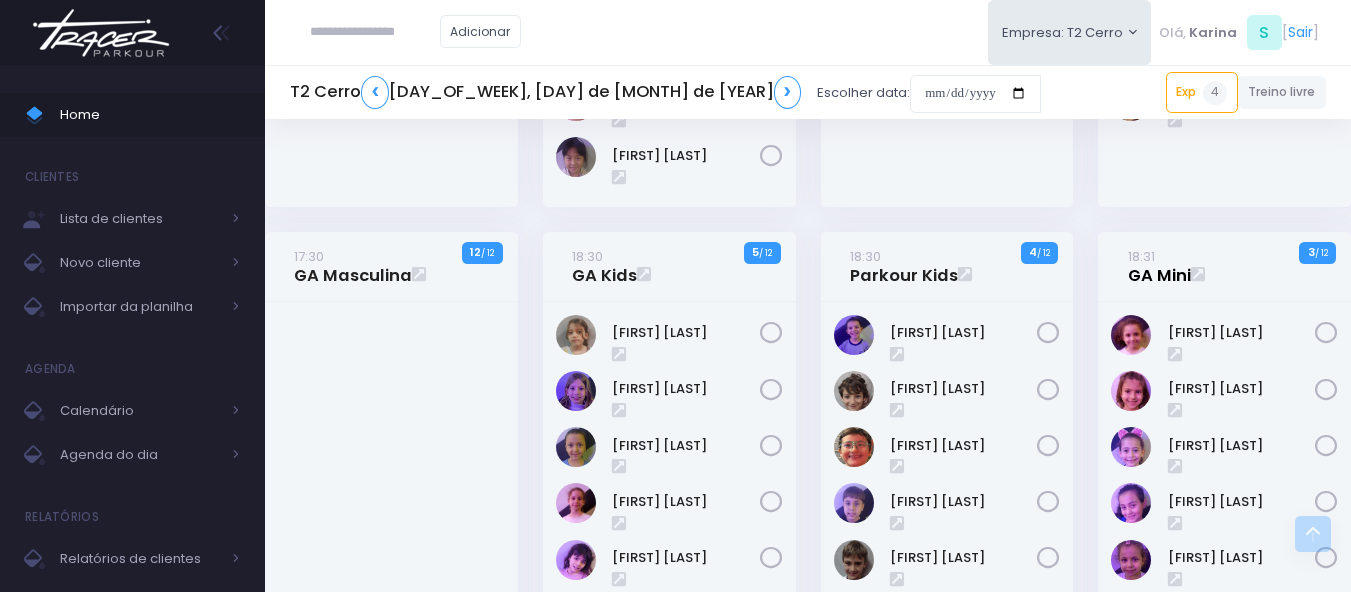 click on "18:31 GA Mini" at bounding box center [1159, 266] 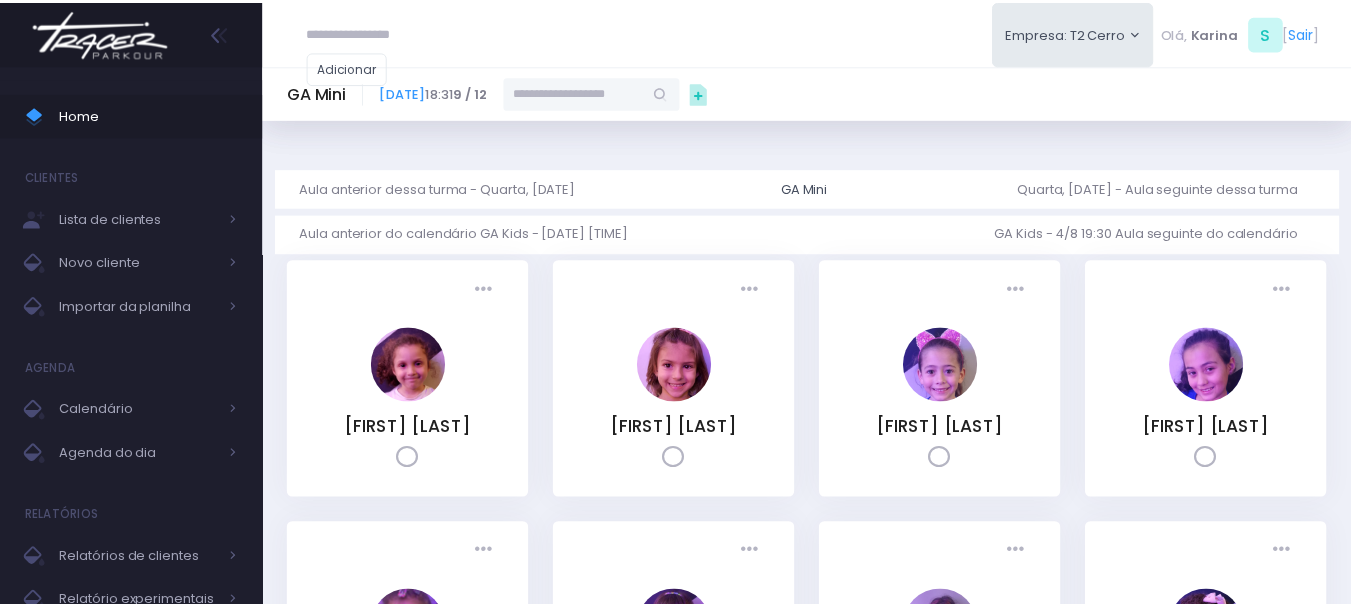 paste on "**********" 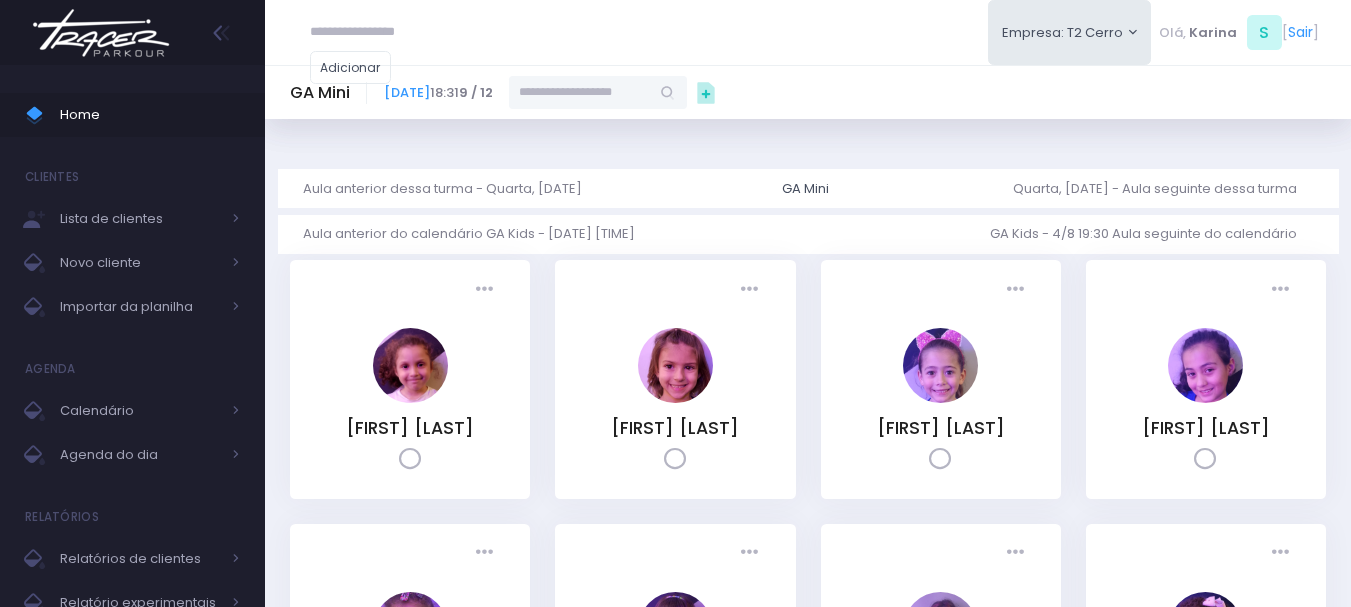 type on "**********" 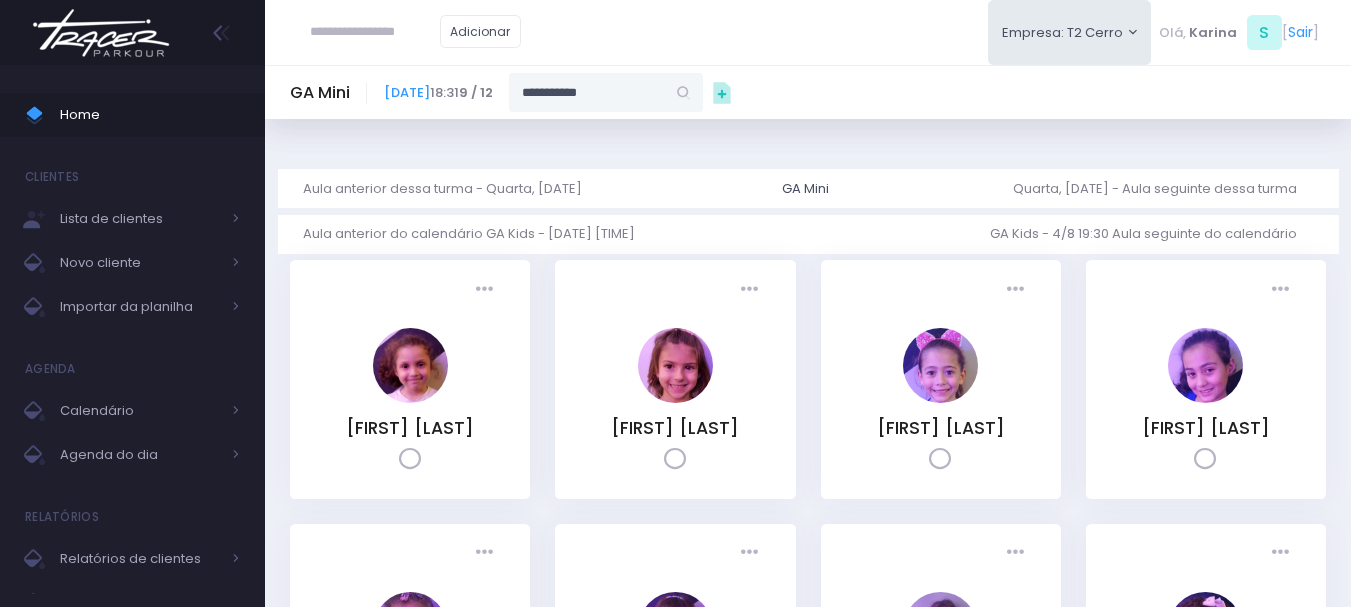 click on "**********" at bounding box center (587, 92) 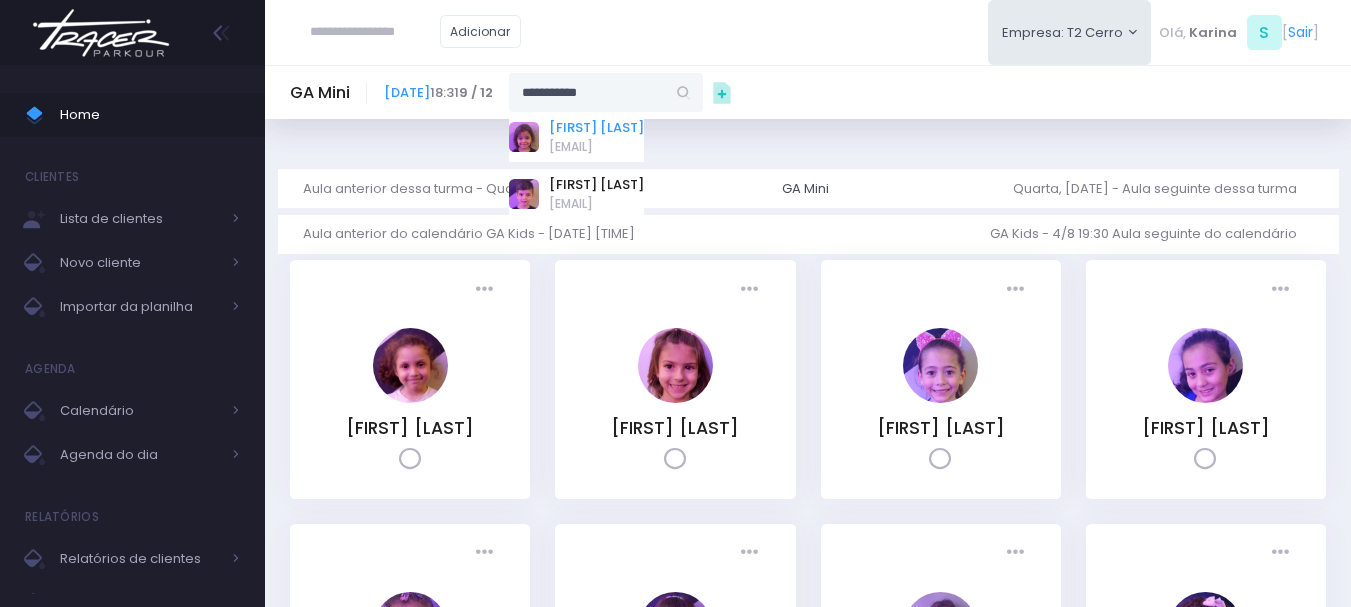 click on "[FIRST] [LAST]" at bounding box center [596, 128] 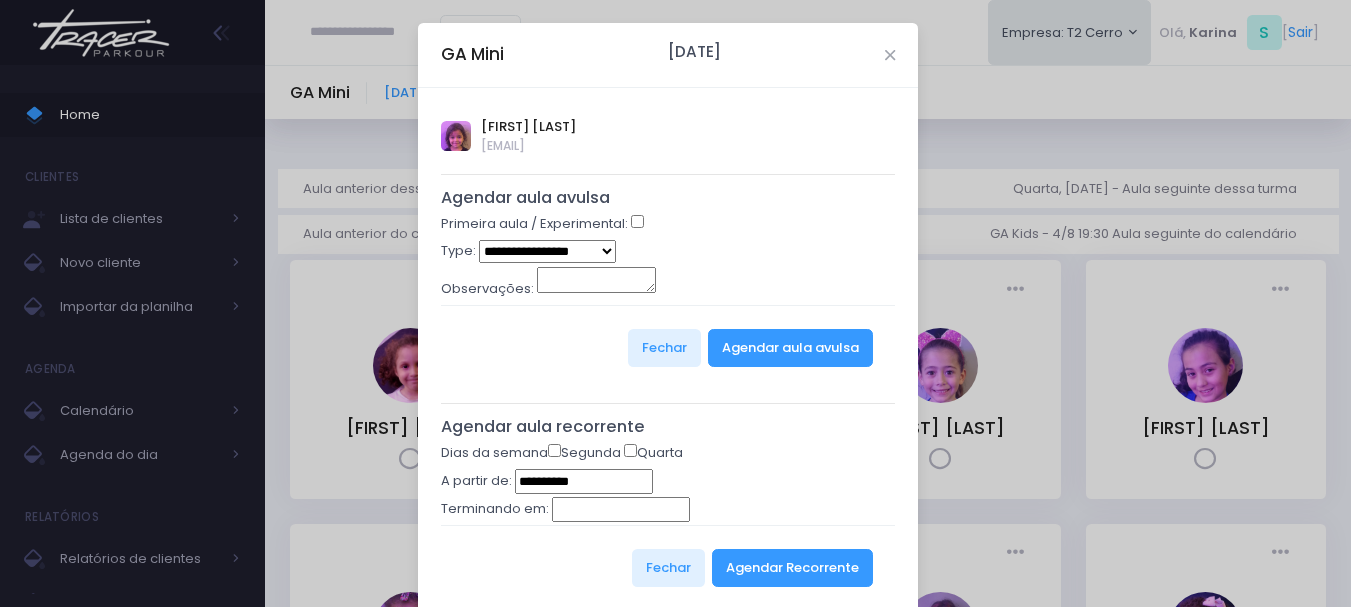 click on "**********" at bounding box center (547, 251) 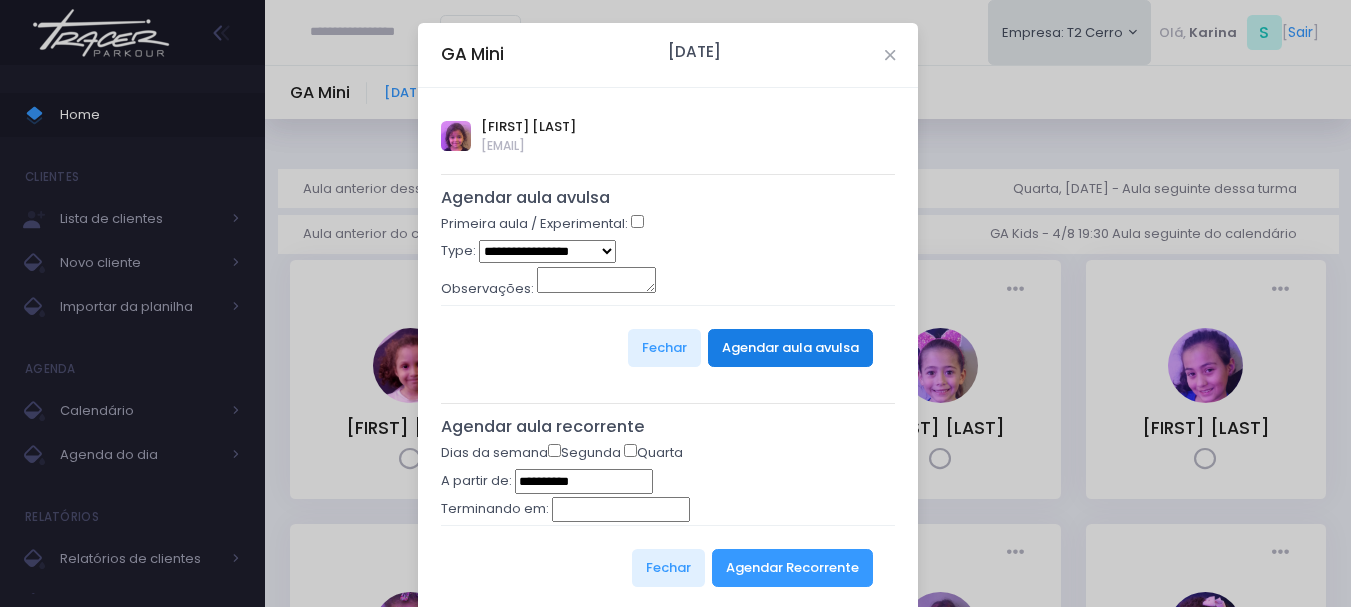 drag, startPoint x: 736, startPoint y: 264, endPoint x: 752, endPoint y: 349, distance: 86.492775 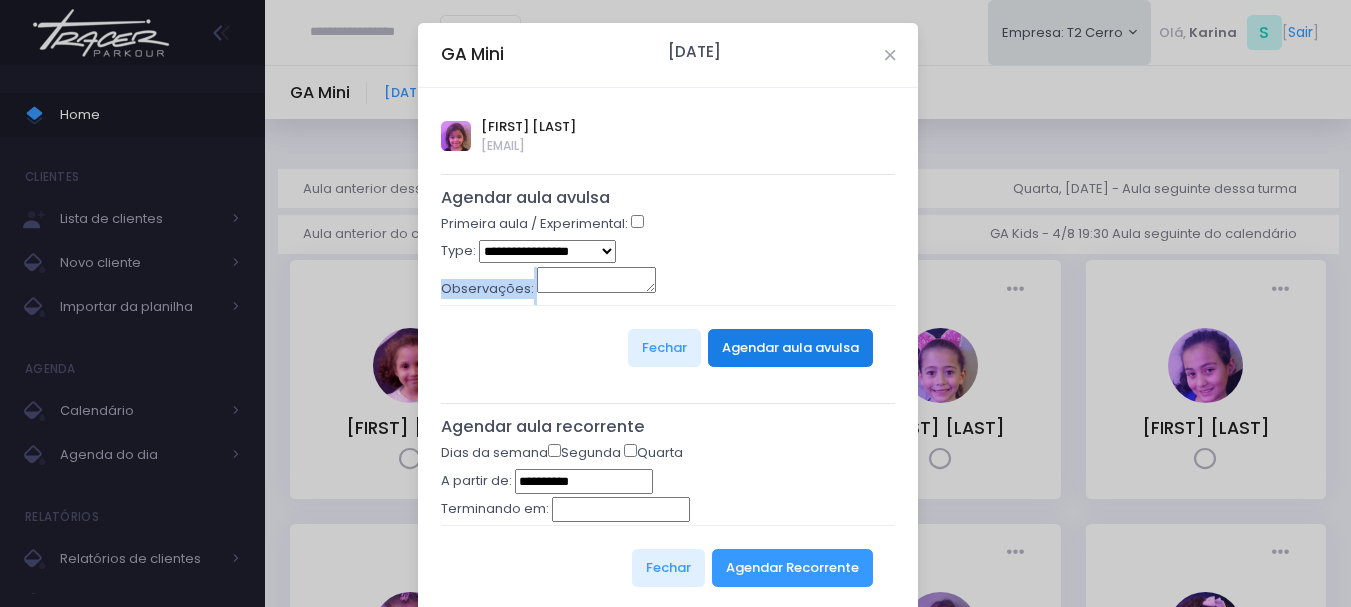 click on "Agendar aula avulsa" at bounding box center [790, 348] 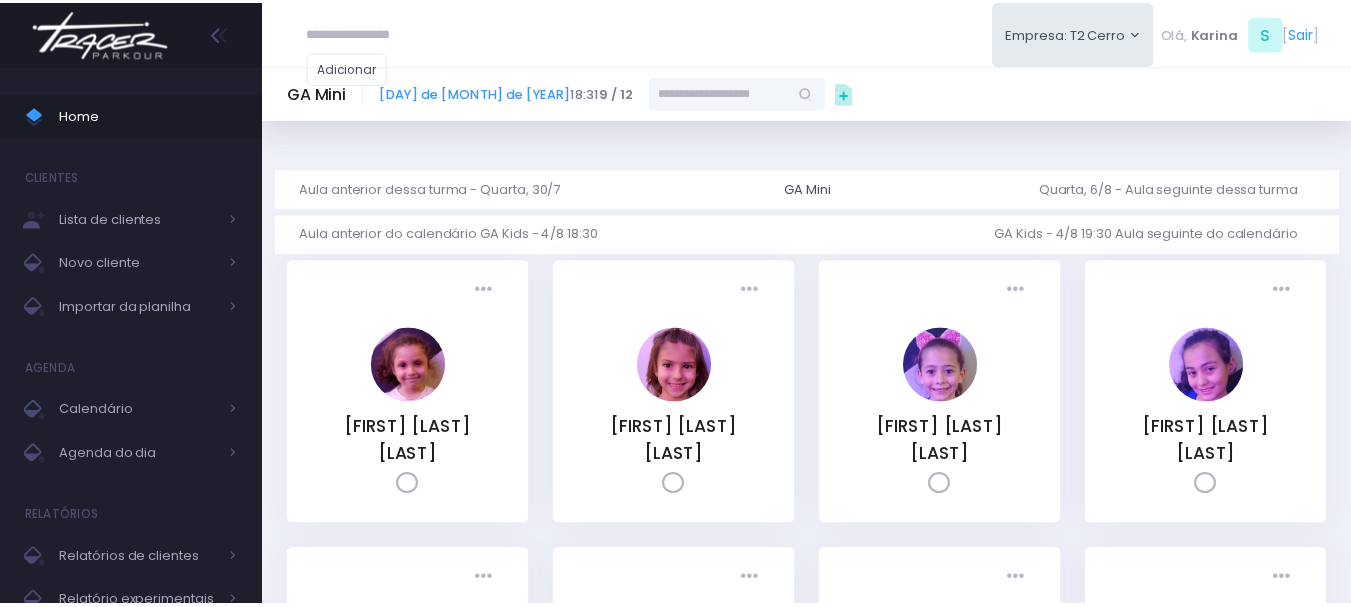 scroll, scrollTop: 0, scrollLeft: 0, axis: both 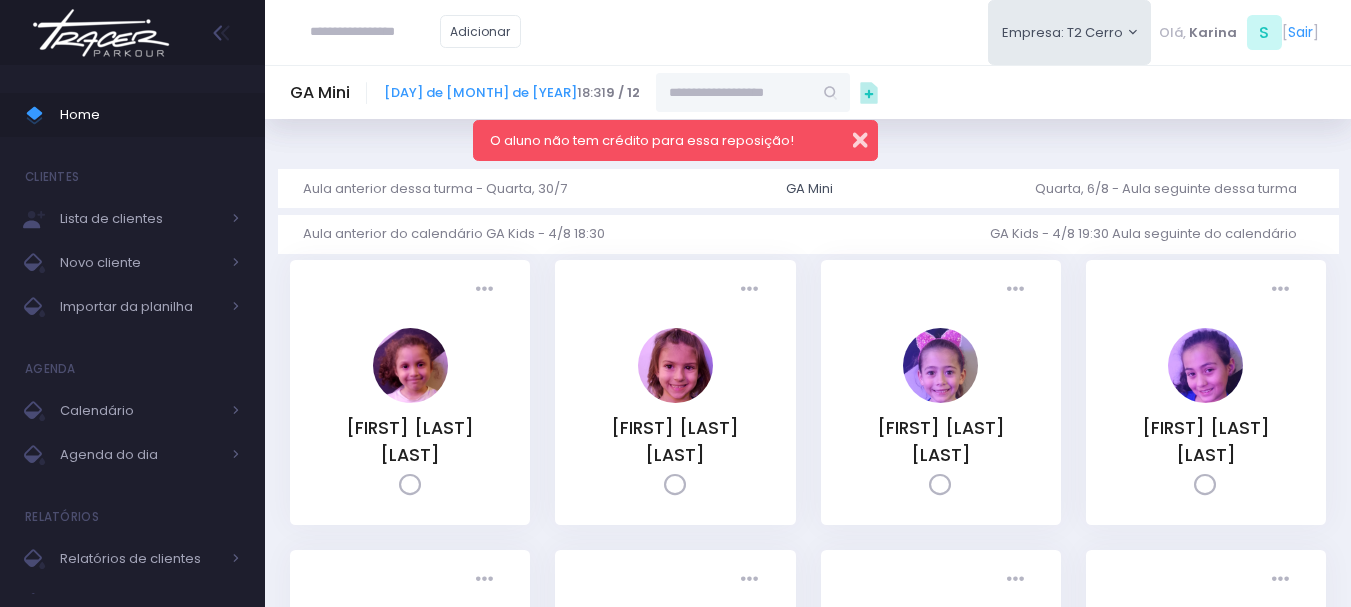click at bounding box center [847, 137] 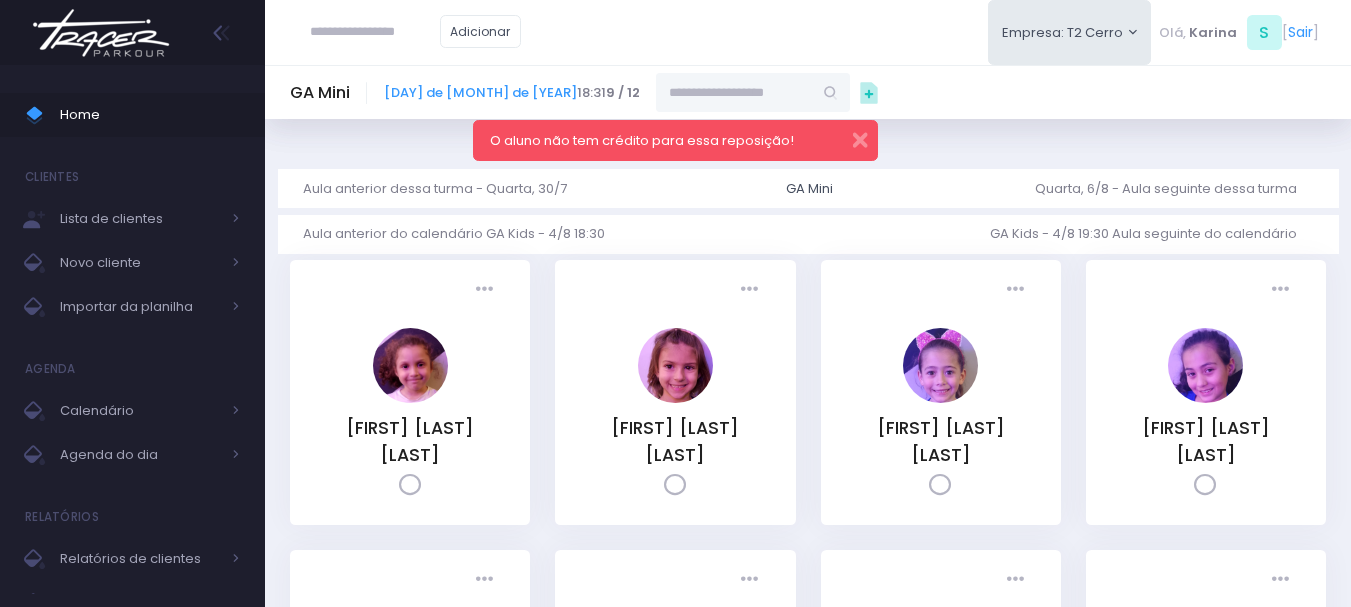 click at bounding box center [734, 92] 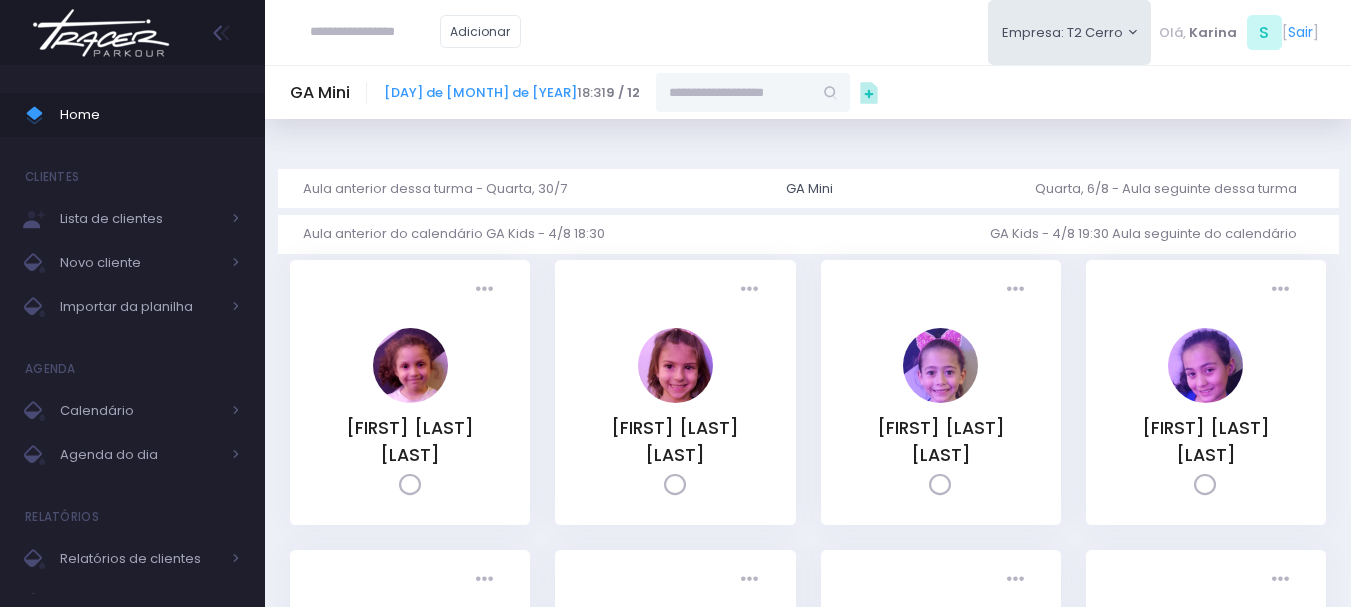paste on "**********" 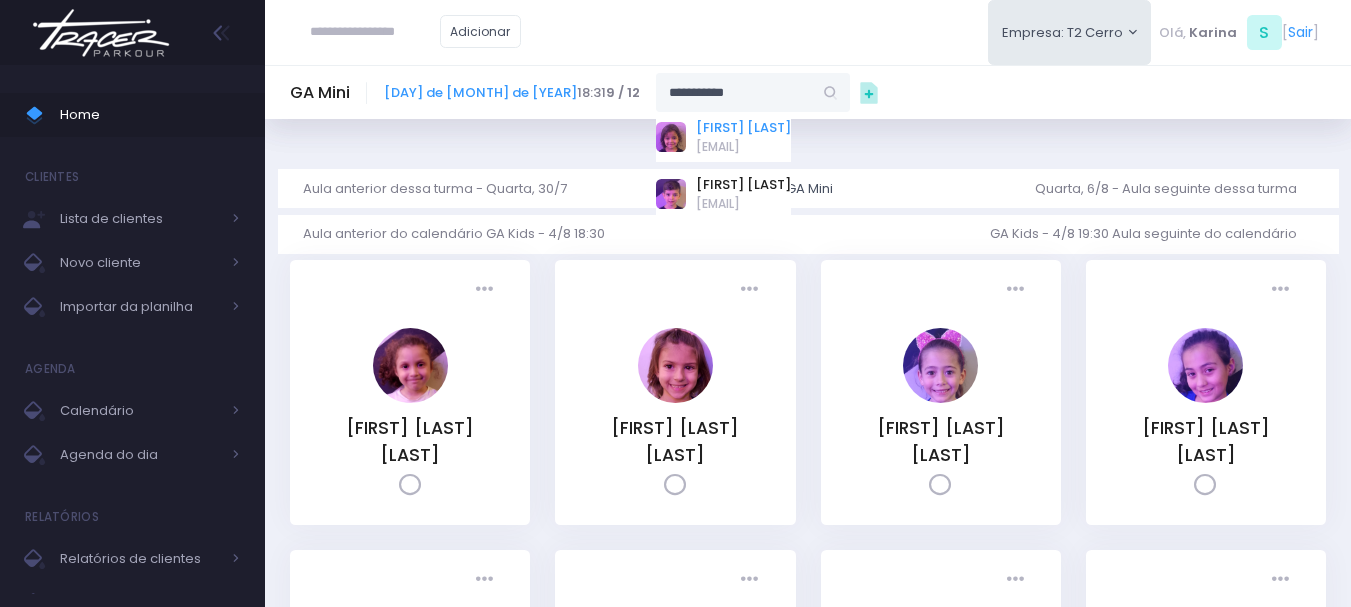 click on "[FIRST] [LAST] [LAST]" at bounding box center (743, 128) 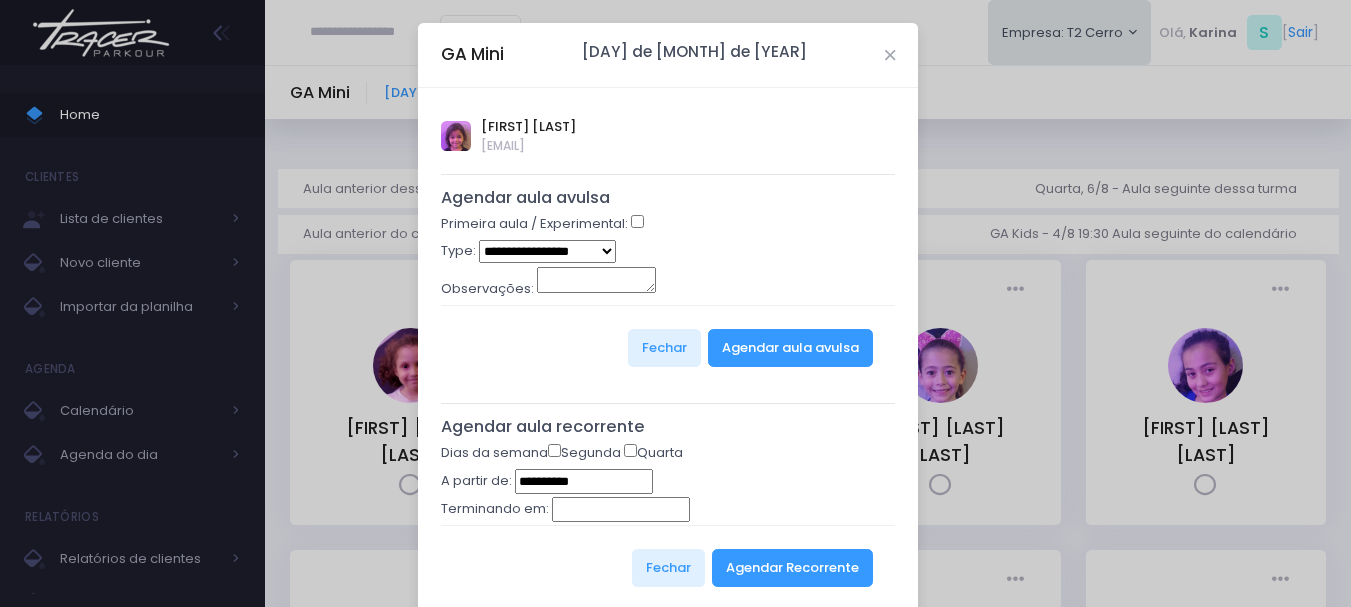 type on "**********" 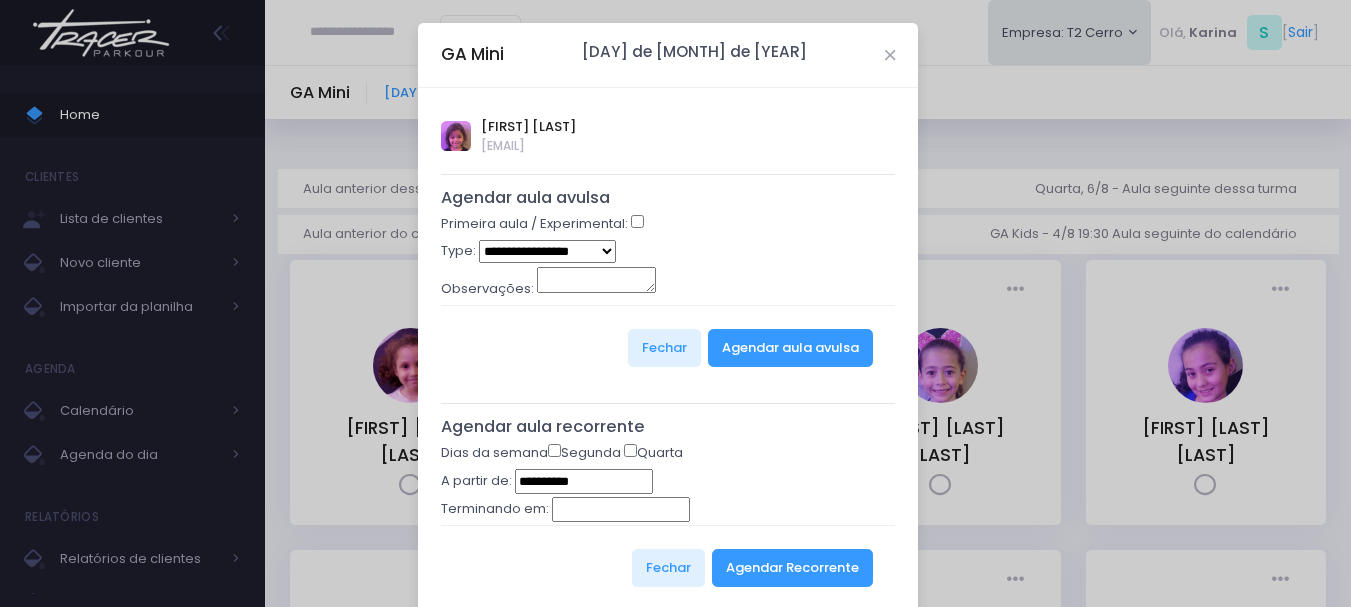 click on "**********" at bounding box center (547, 251) 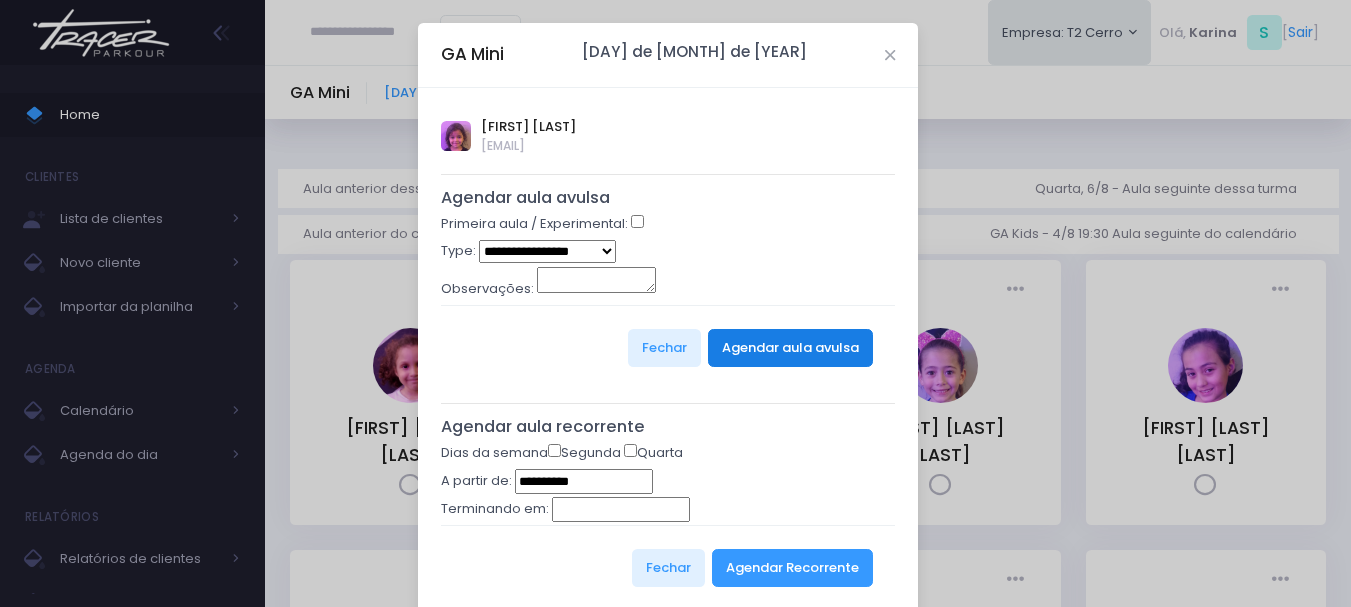 click on "Agendar aula avulsa" at bounding box center (790, 348) 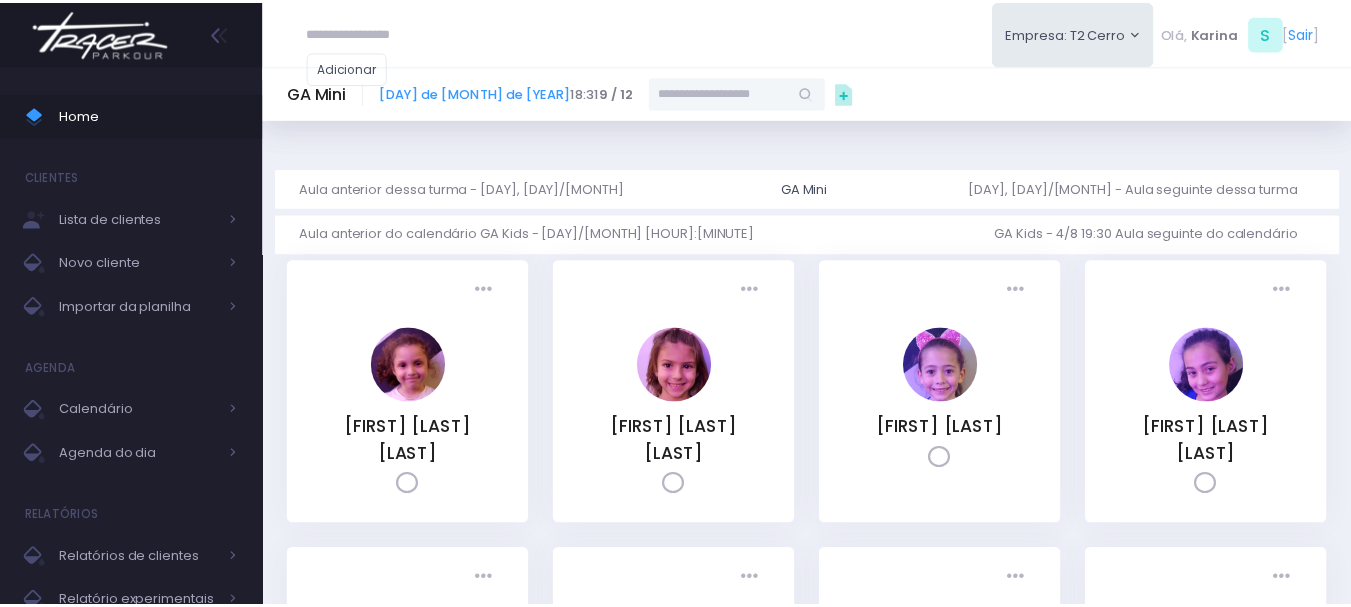 scroll, scrollTop: 0, scrollLeft: 0, axis: both 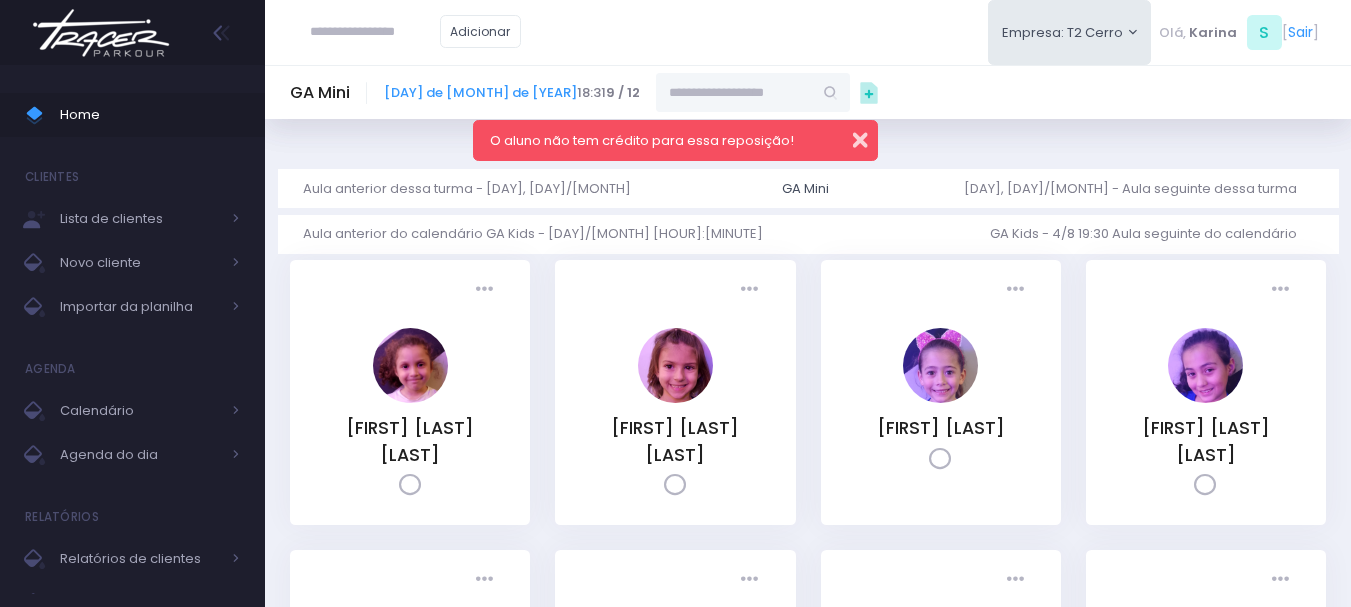 click at bounding box center (847, 137) 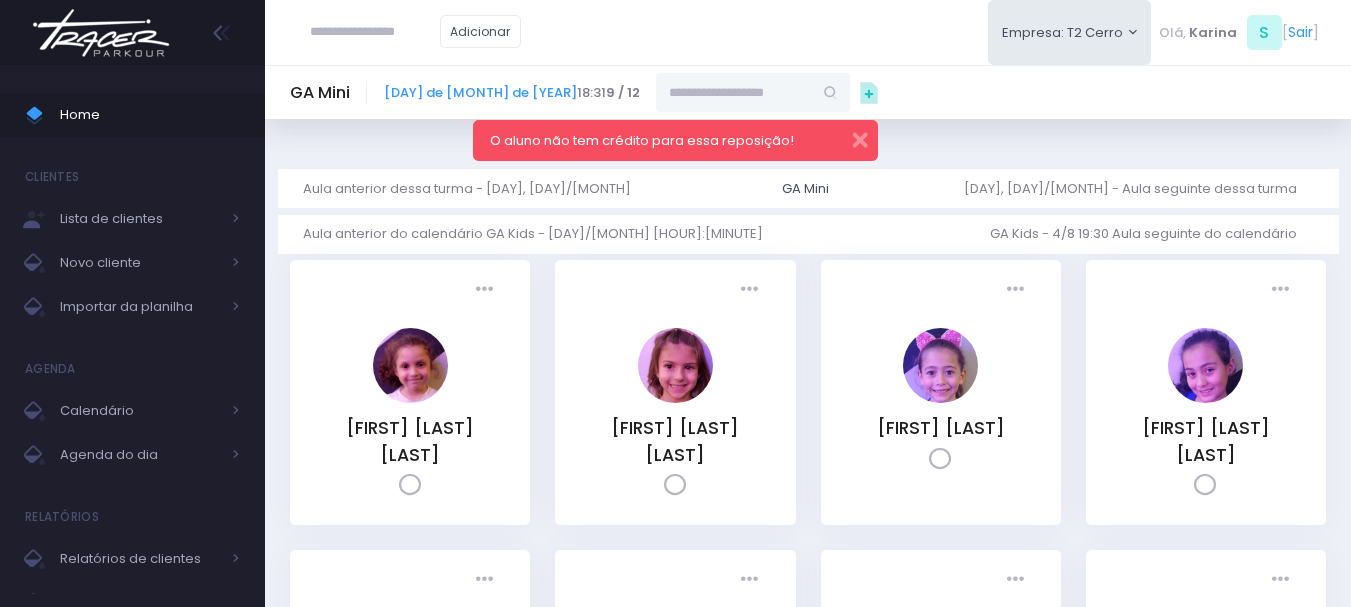 click at bounding box center [734, 92] 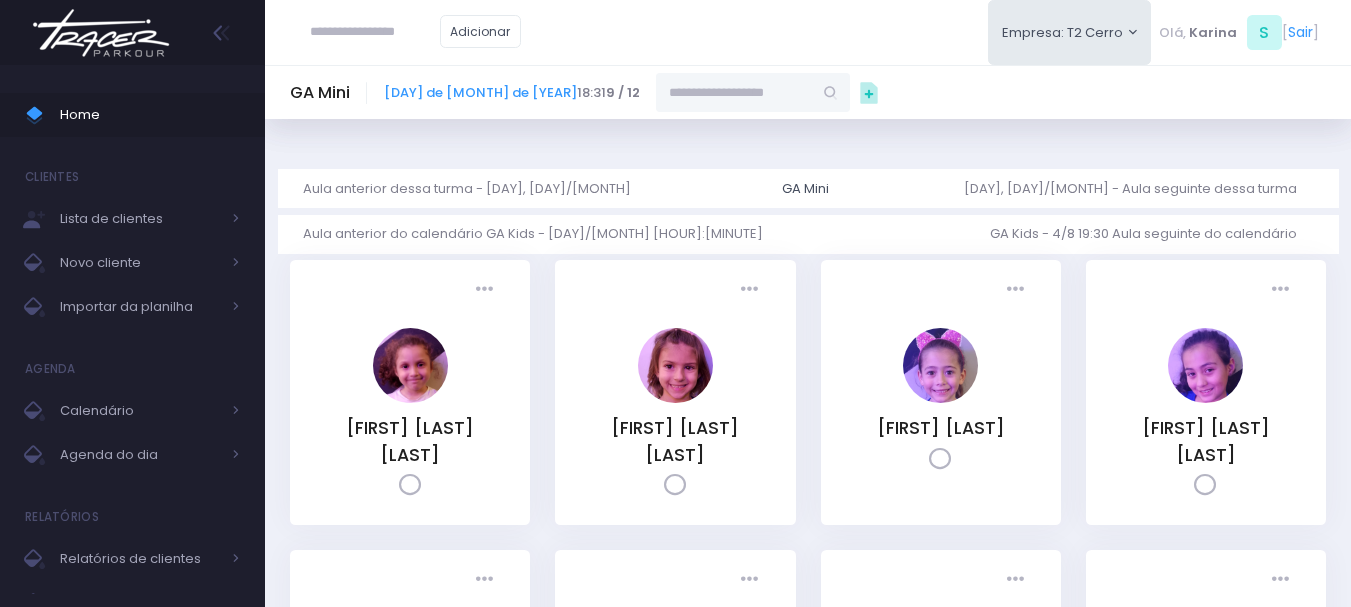 paste on "**********" 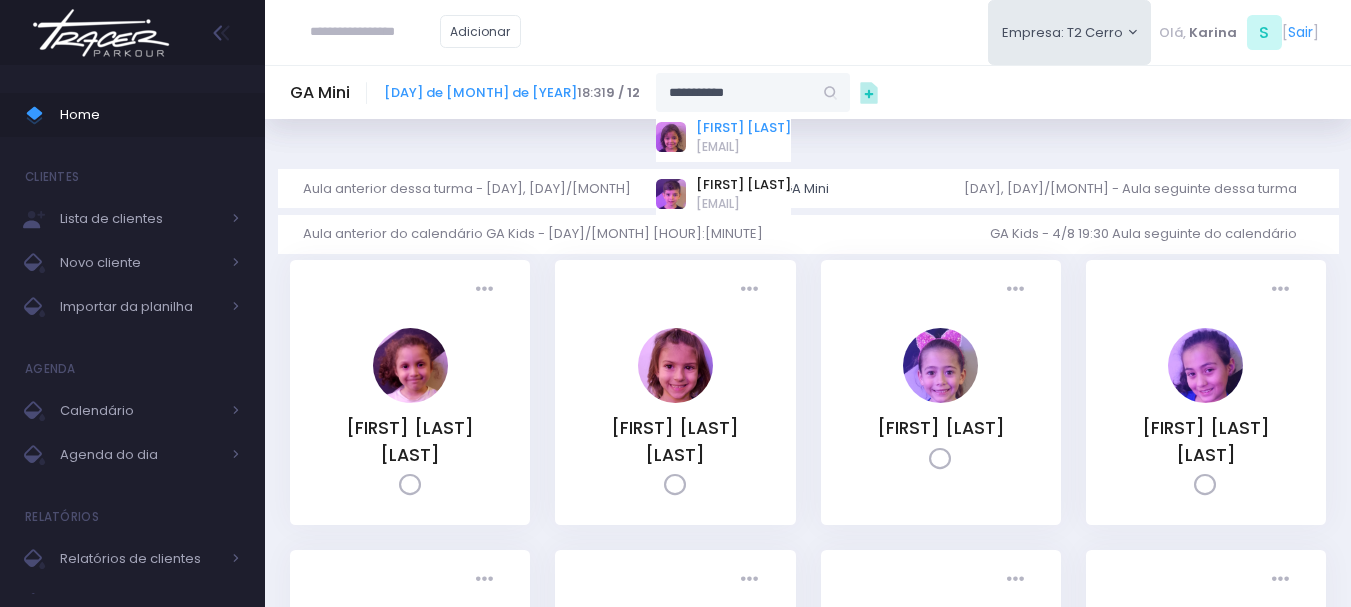 click on "[FIRST] [LAST] [LAST]" at bounding box center [743, 128] 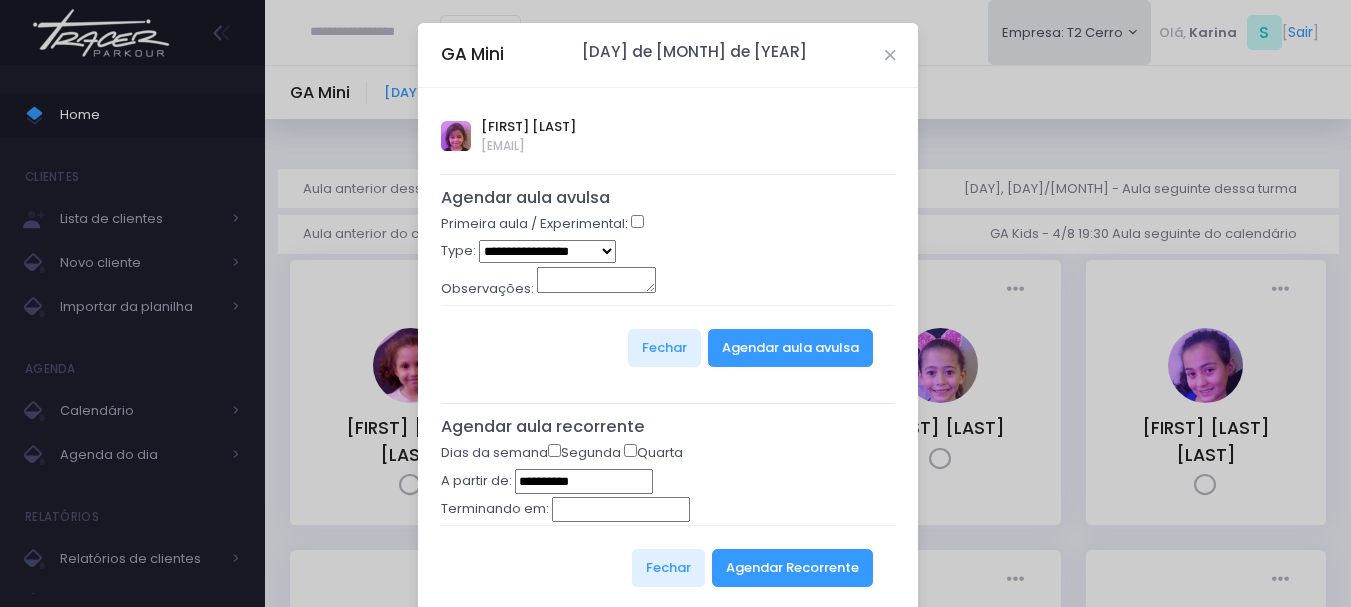 type on "**********" 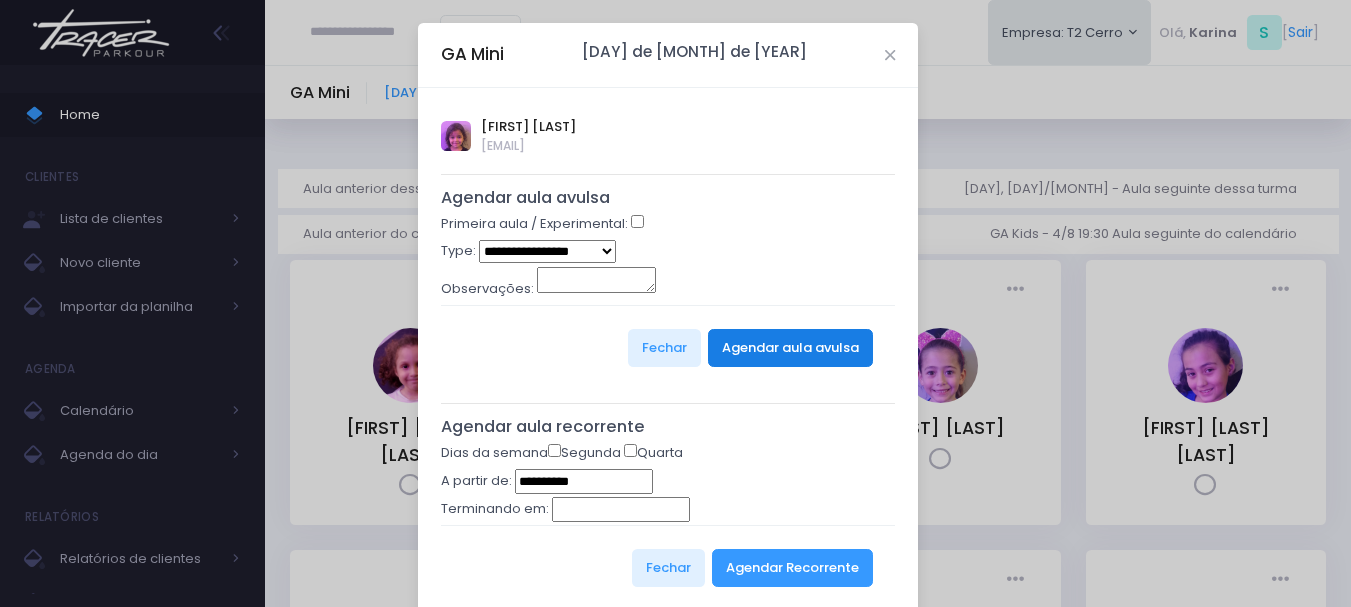 click on "Agendar aula avulsa" at bounding box center [790, 348] 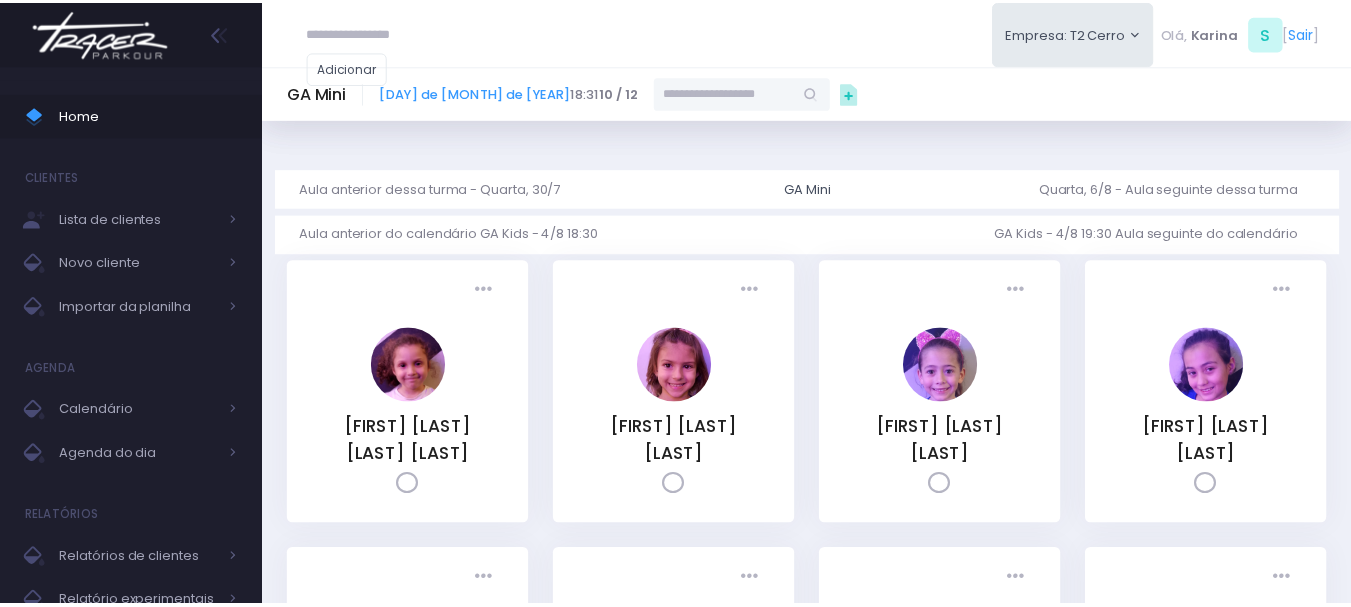 scroll, scrollTop: 0, scrollLeft: 0, axis: both 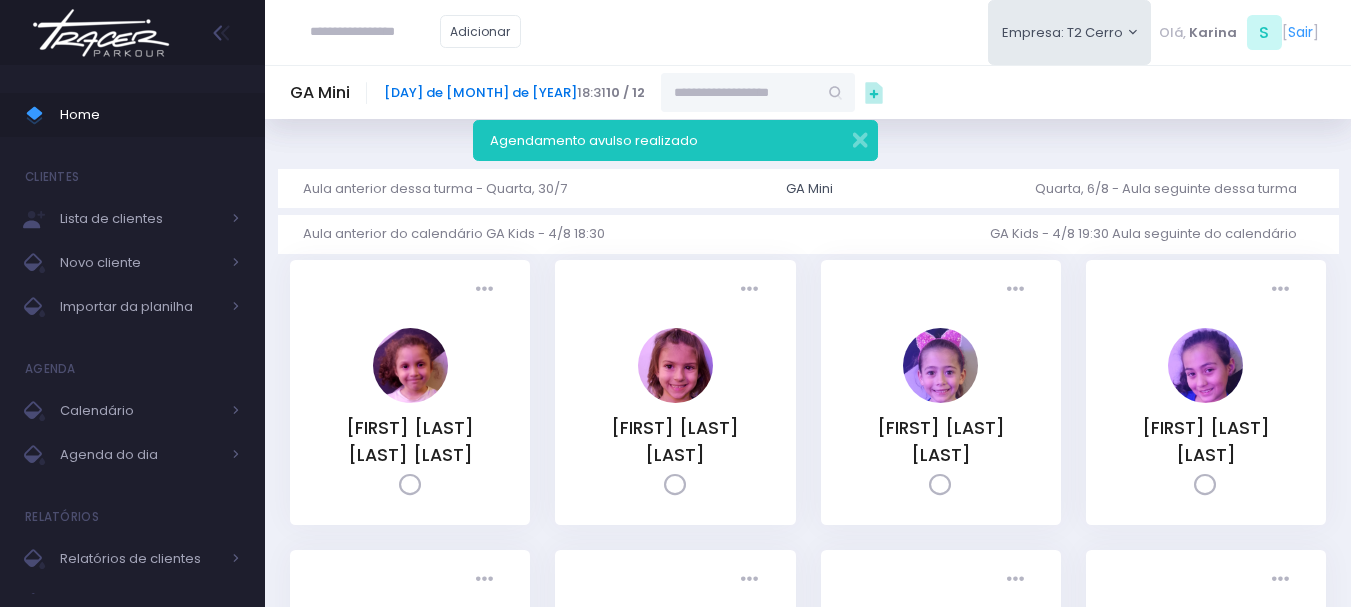 click on "[DAY] de [MONTH] de [YEAR]" at bounding box center [480, 92] 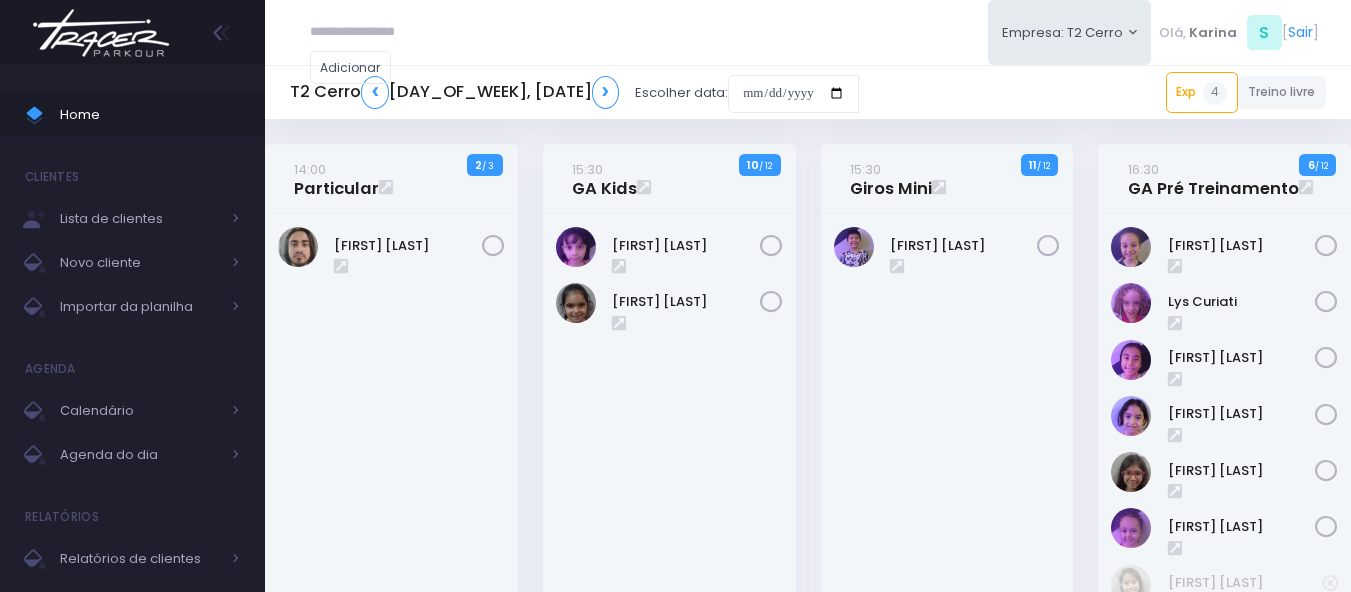 scroll, scrollTop: 0, scrollLeft: 0, axis: both 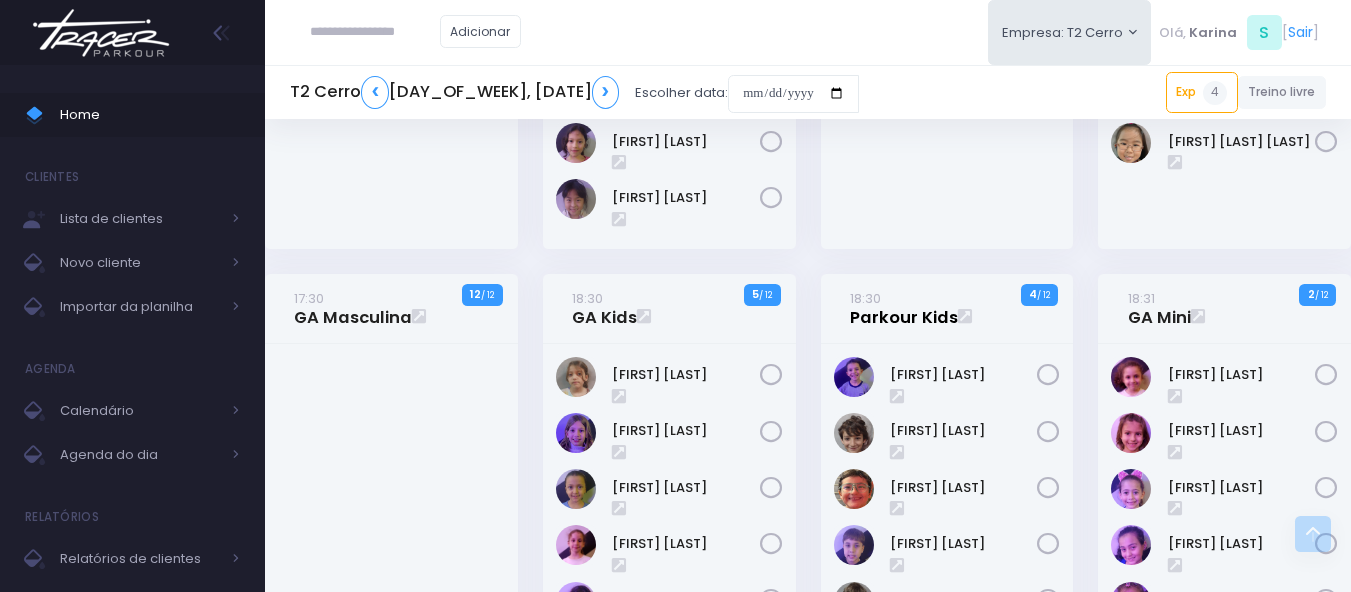 click on "18:30 Parkour Kids" at bounding box center [904, 308] 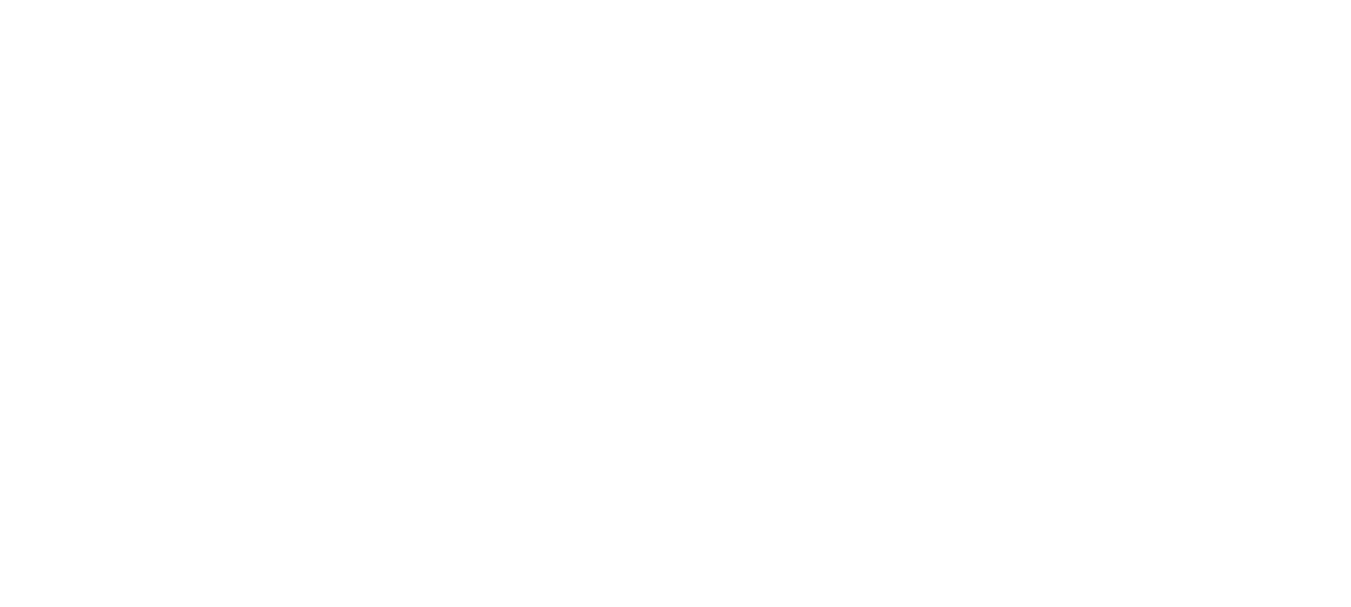 scroll, scrollTop: 0, scrollLeft: 0, axis: both 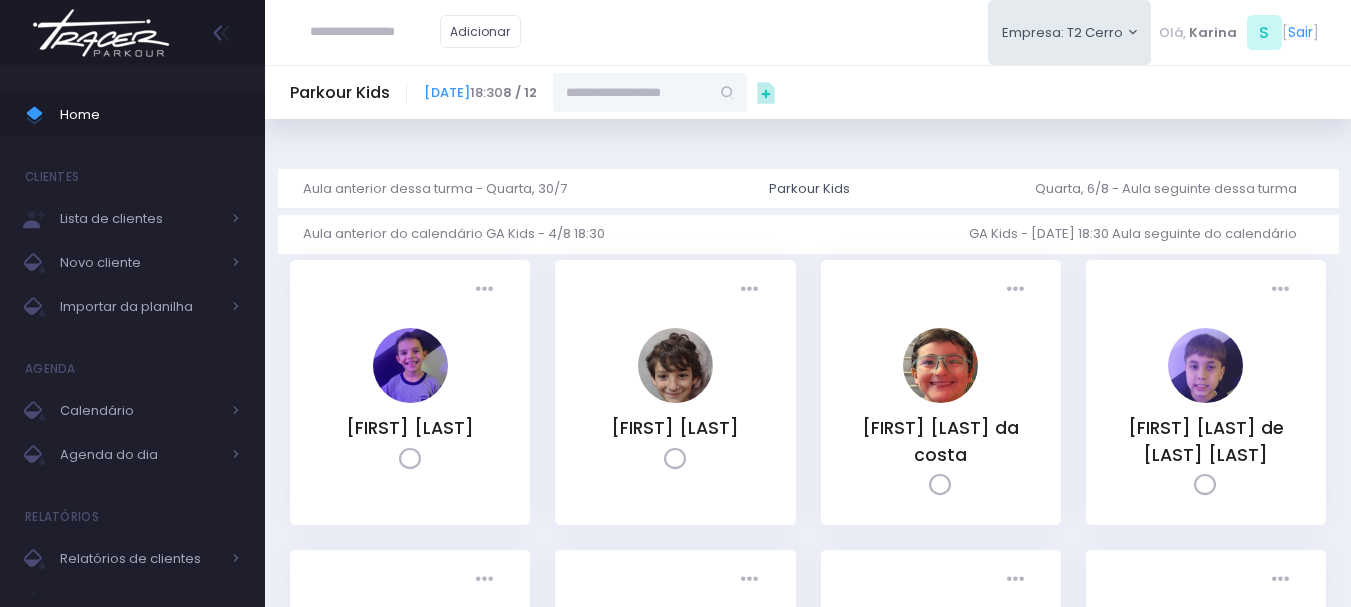 click at bounding box center (631, 92) 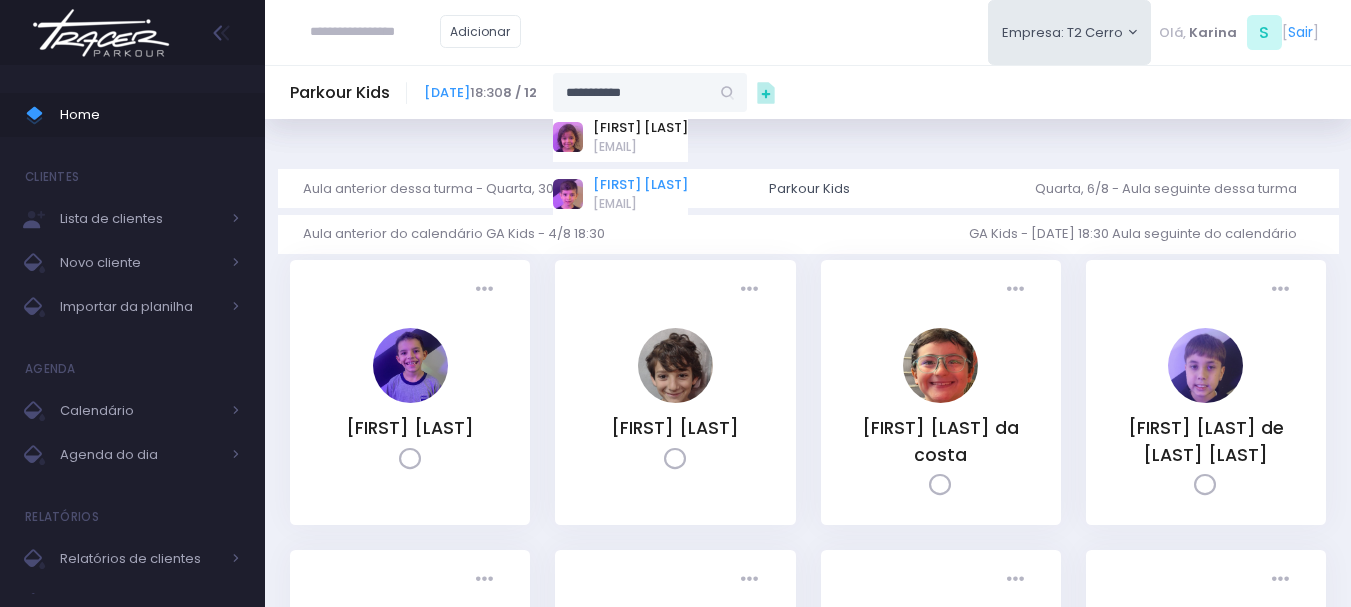 click on "[FIRST] [LAST]" at bounding box center [640, 185] 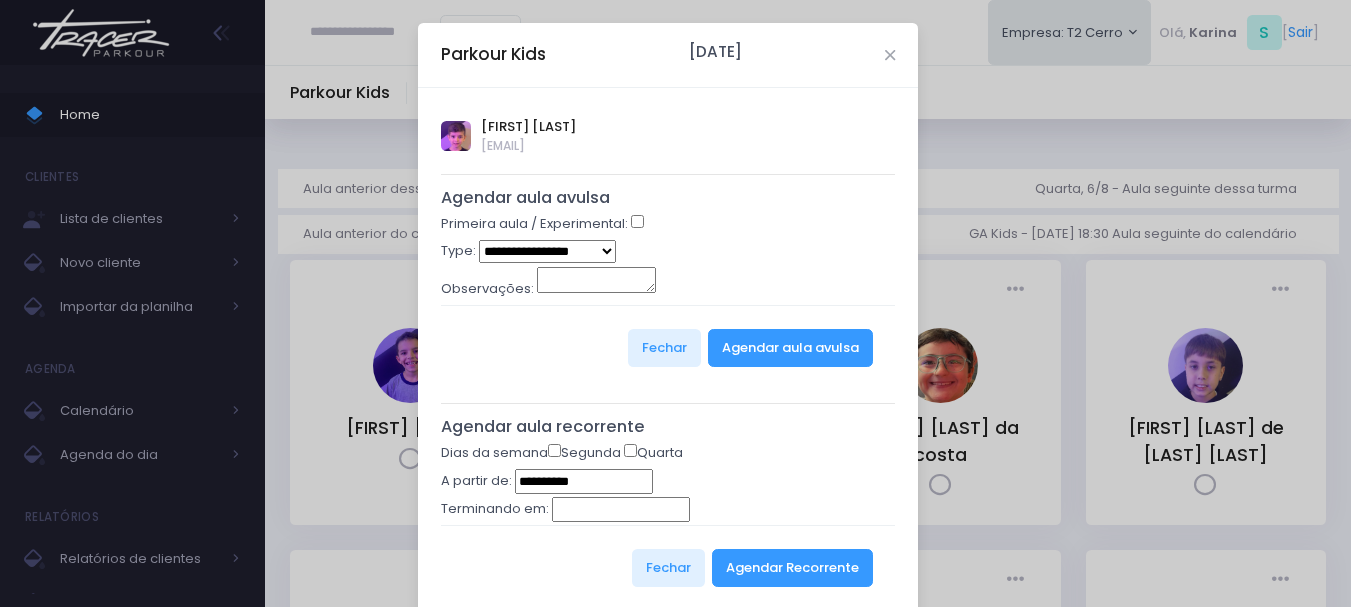 type on "**********" 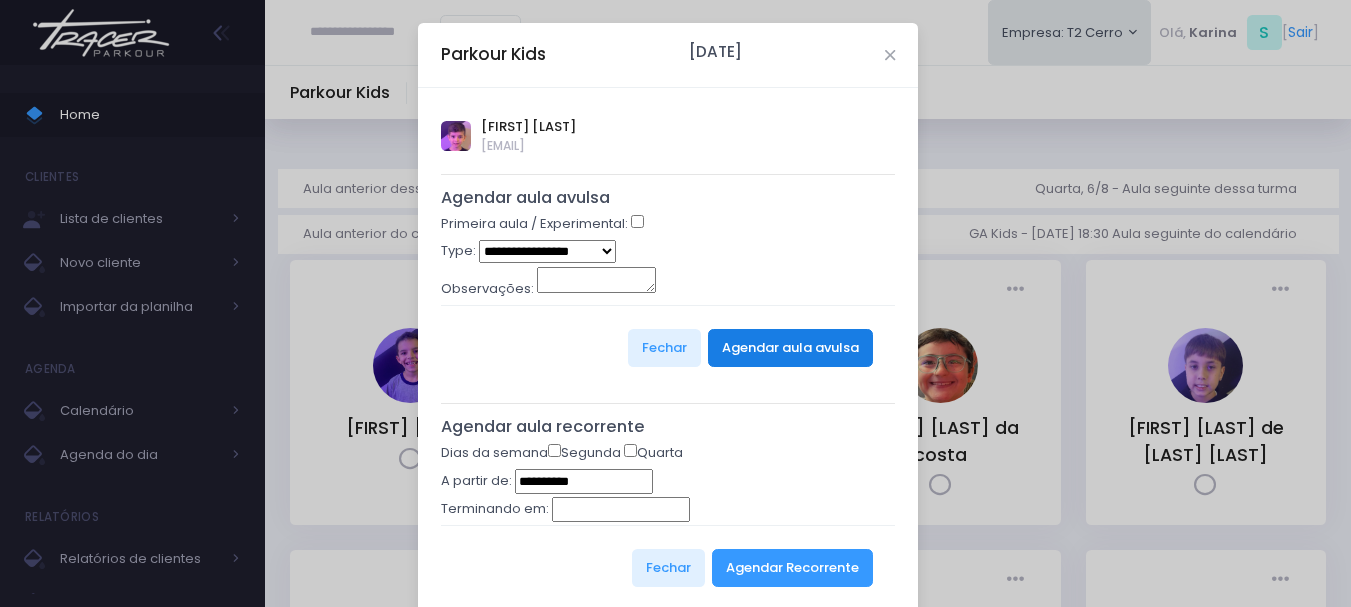 click on "Agendar aula avulsa" at bounding box center (790, 348) 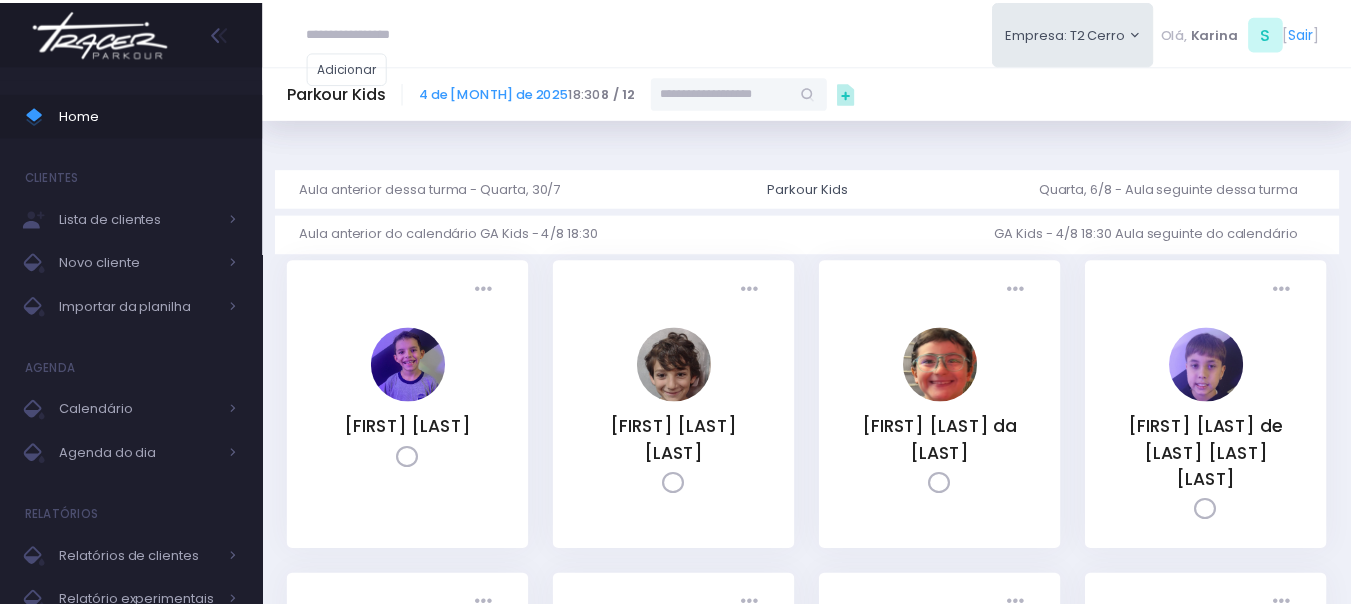 scroll, scrollTop: 0, scrollLeft: 0, axis: both 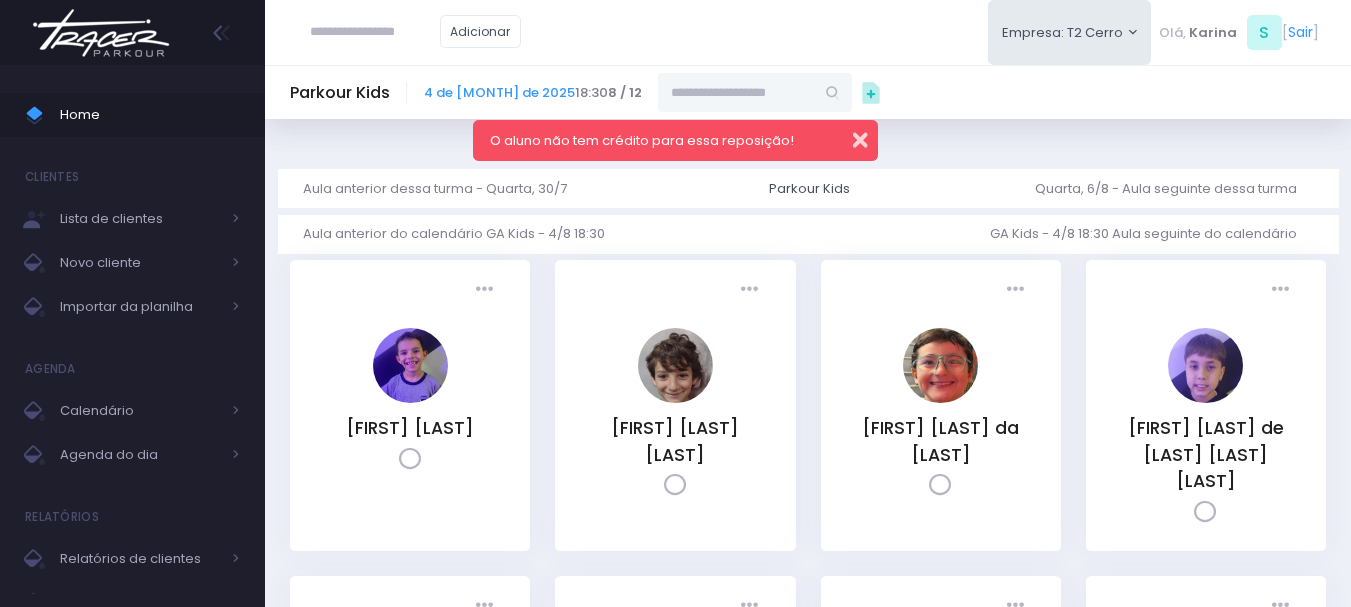 click at bounding box center (847, 137) 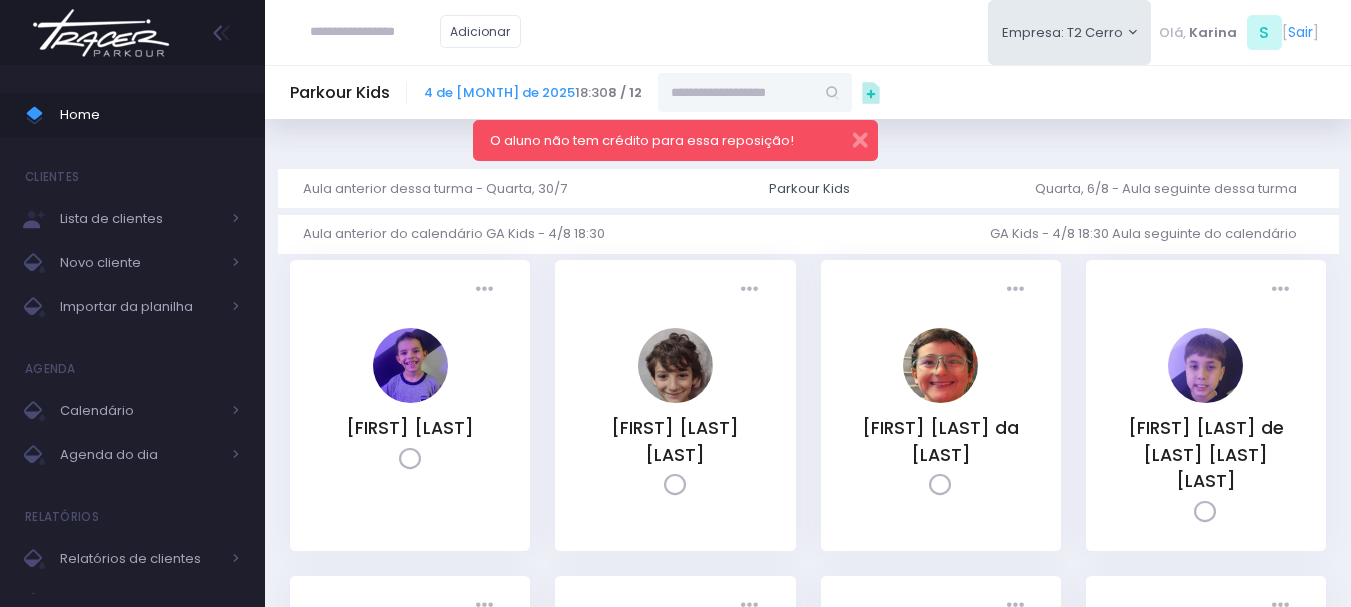 click at bounding box center [736, 92] 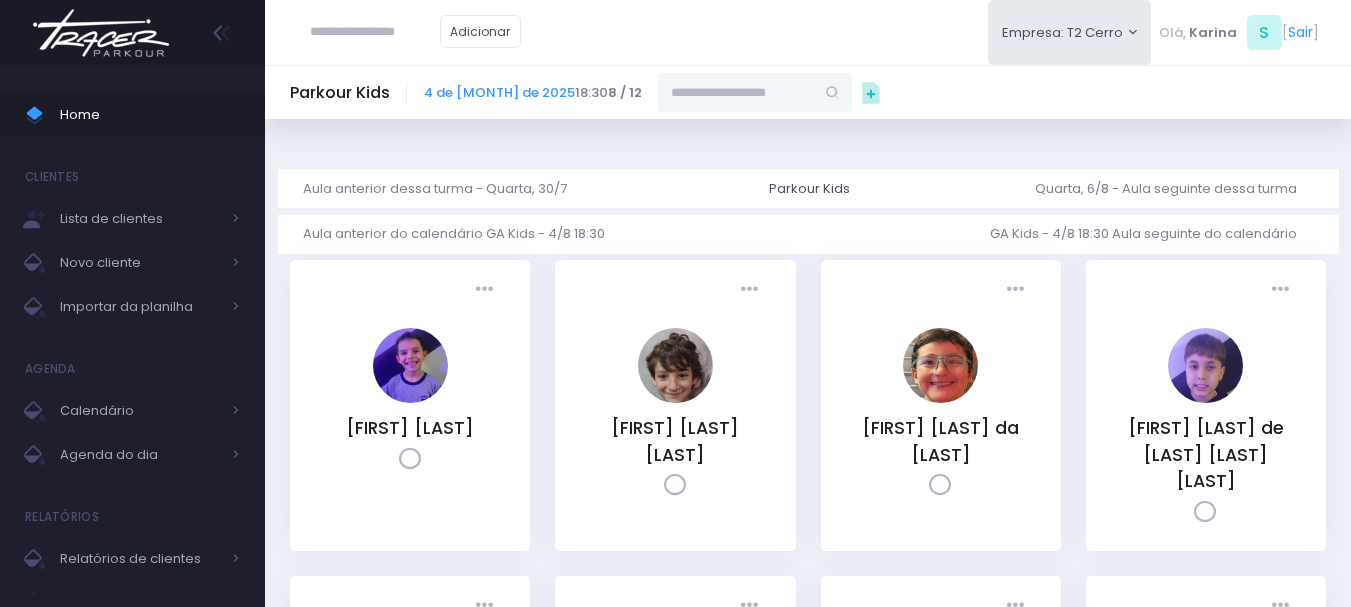 paste on "**********" 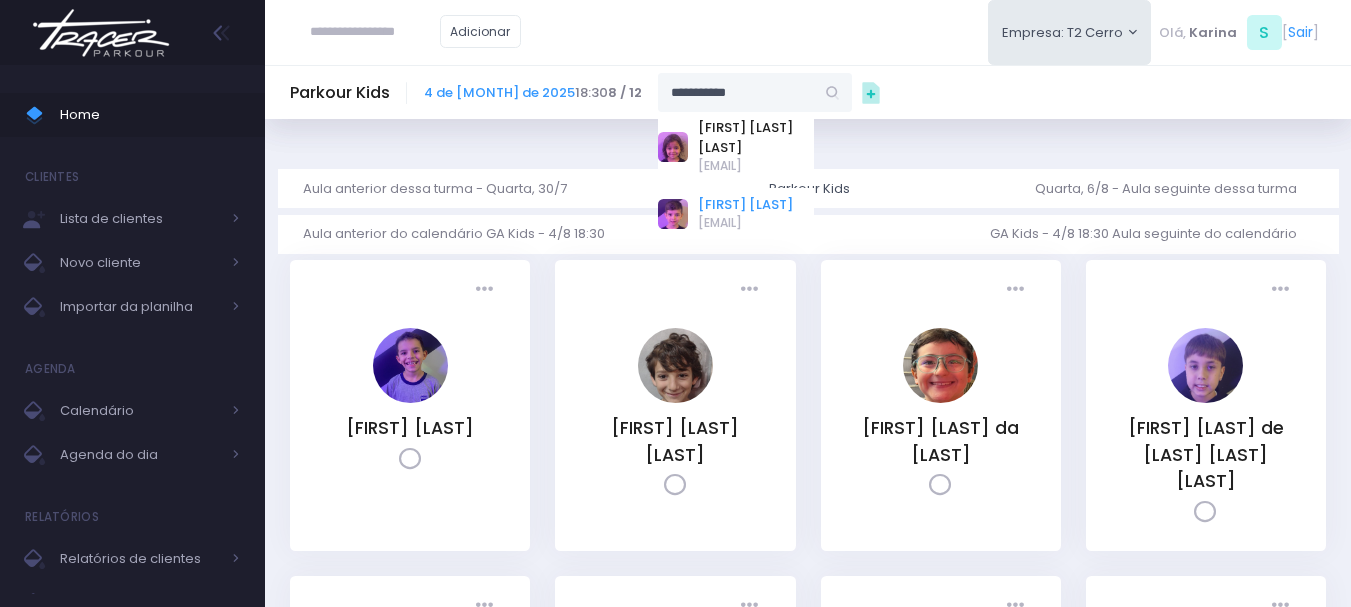 click on "[FIRST] [LAST]" at bounding box center [745, 205] 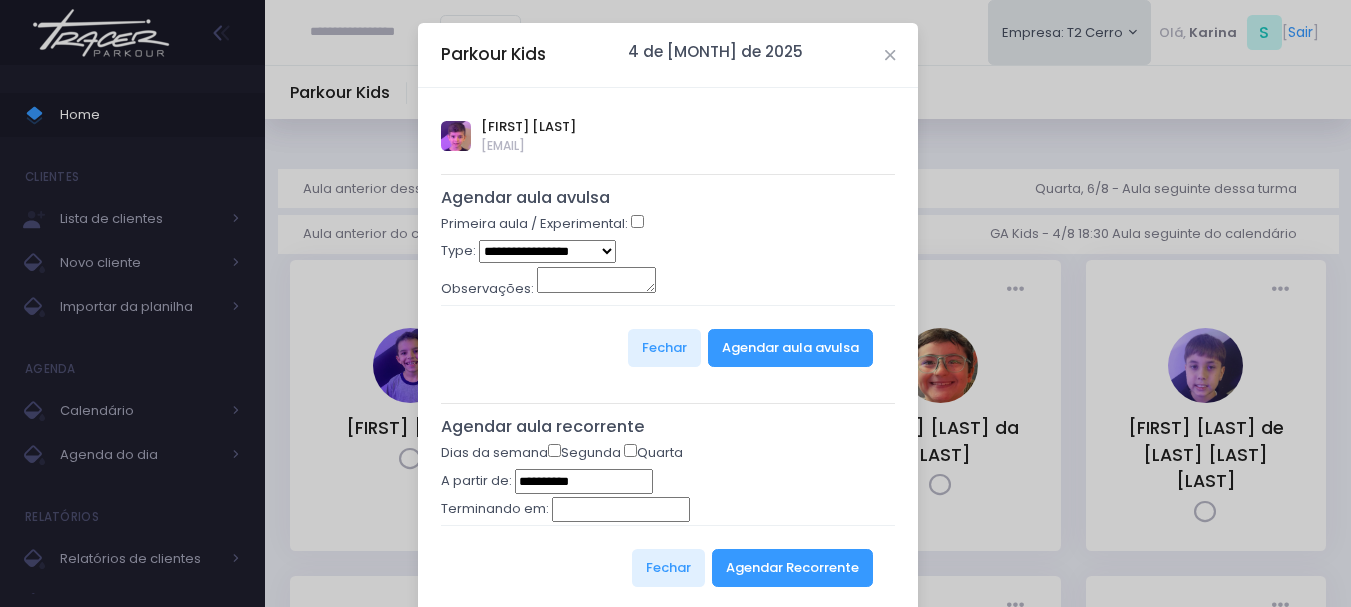 type on "**********" 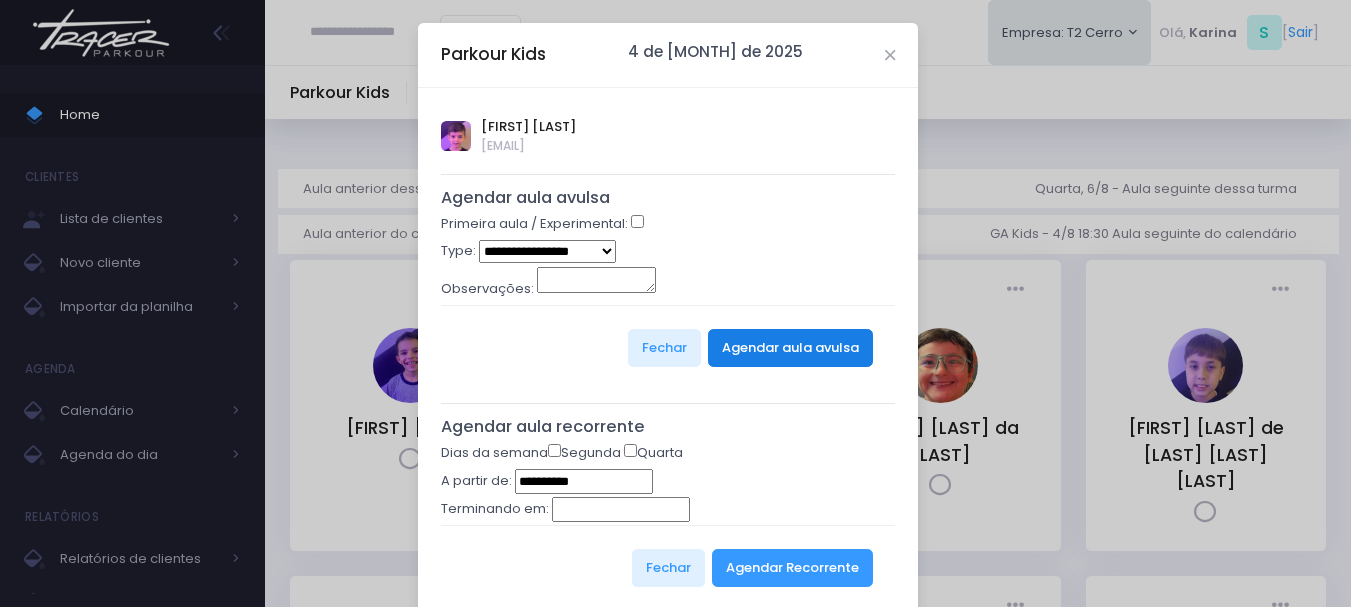 click on "Agendar aula avulsa" at bounding box center (790, 348) 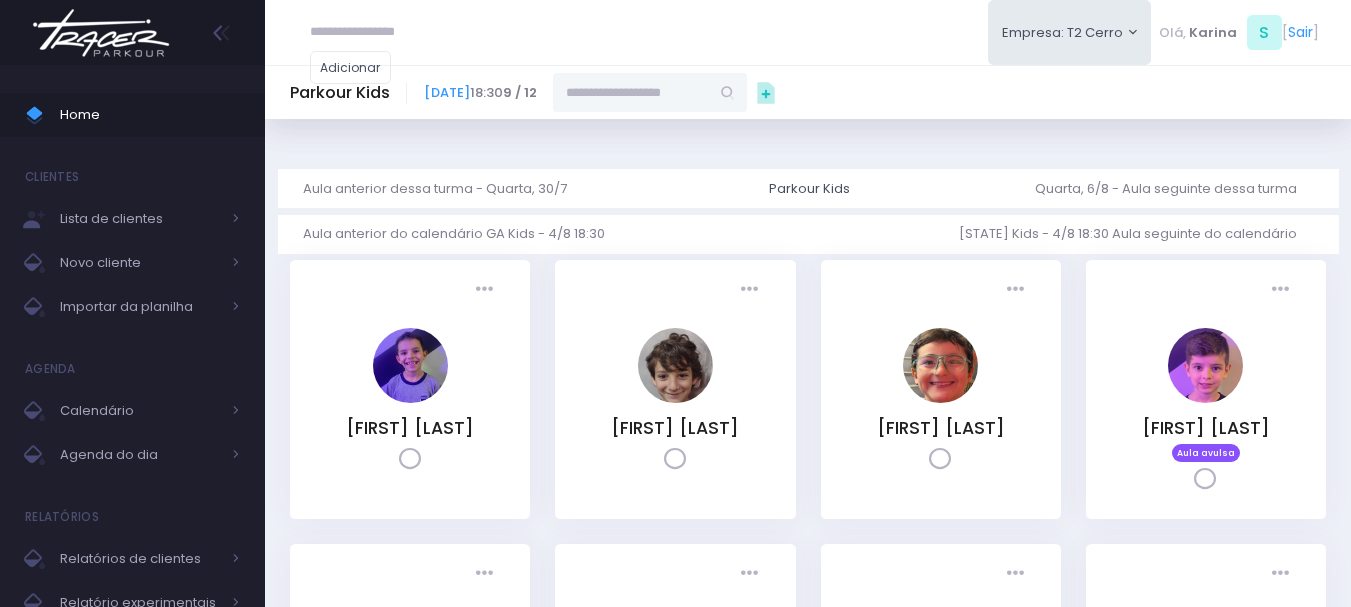 scroll, scrollTop: 0, scrollLeft: 0, axis: both 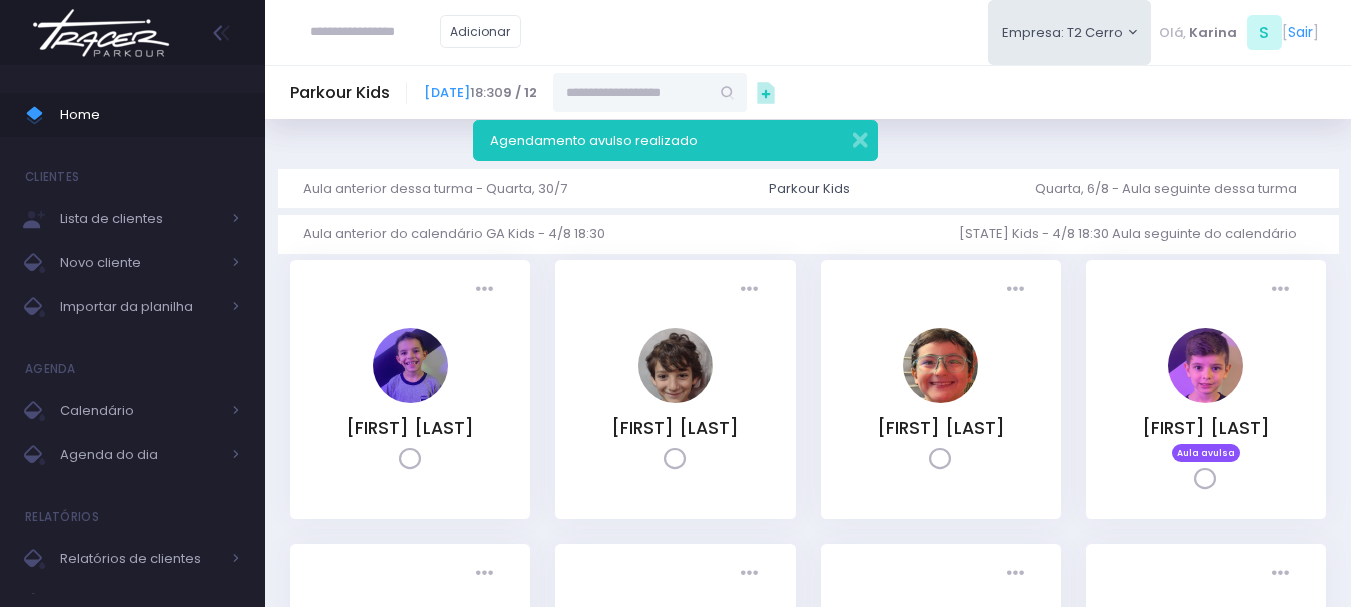 click at bounding box center (101, 33) 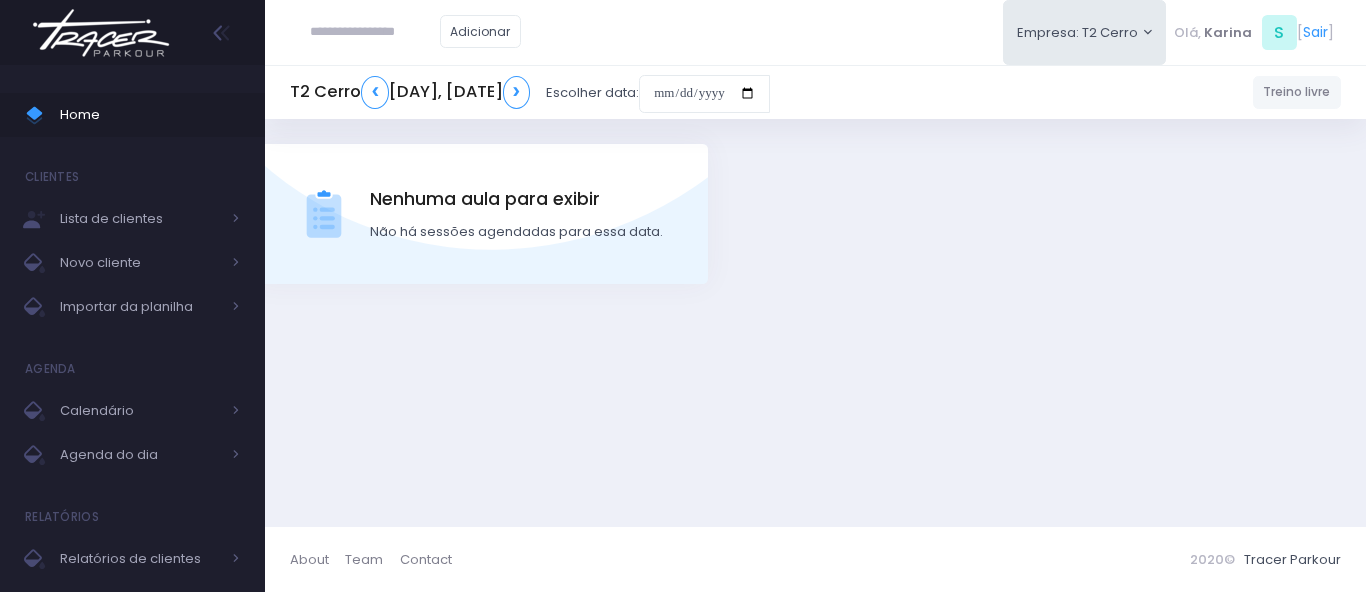 scroll, scrollTop: 0, scrollLeft: 0, axis: both 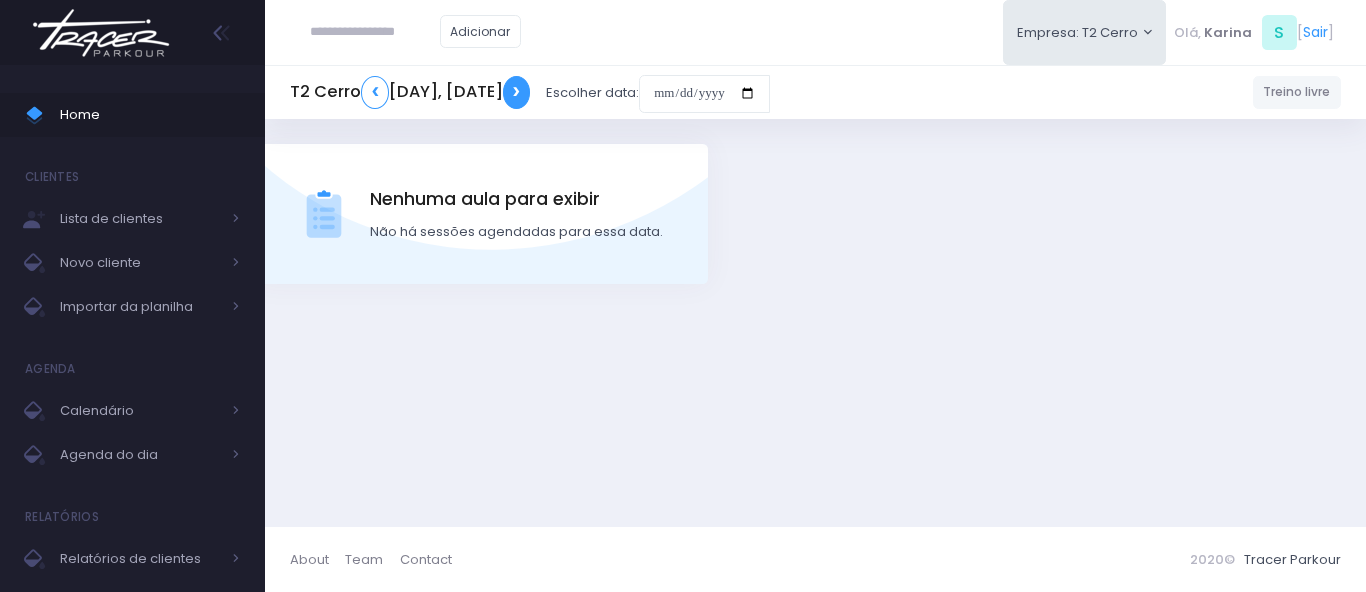 click on "❯" at bounding box center (517, 92) 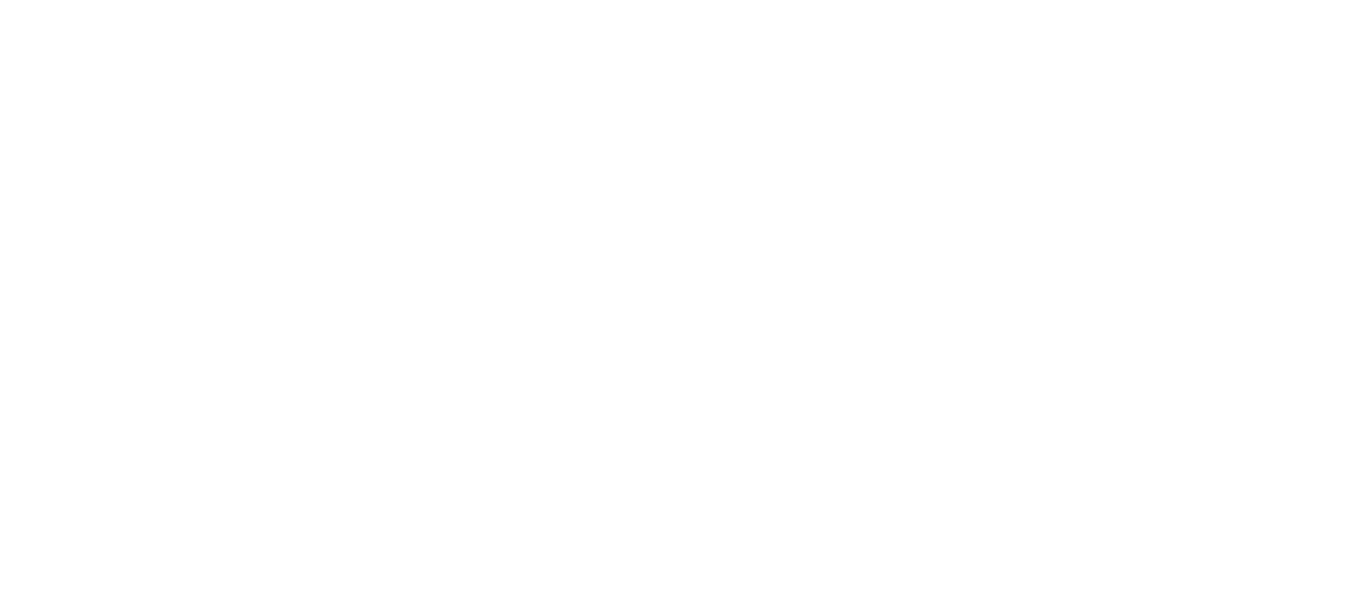 scroll, scrollTop: 0, scrollLeft: 0, axis: both 